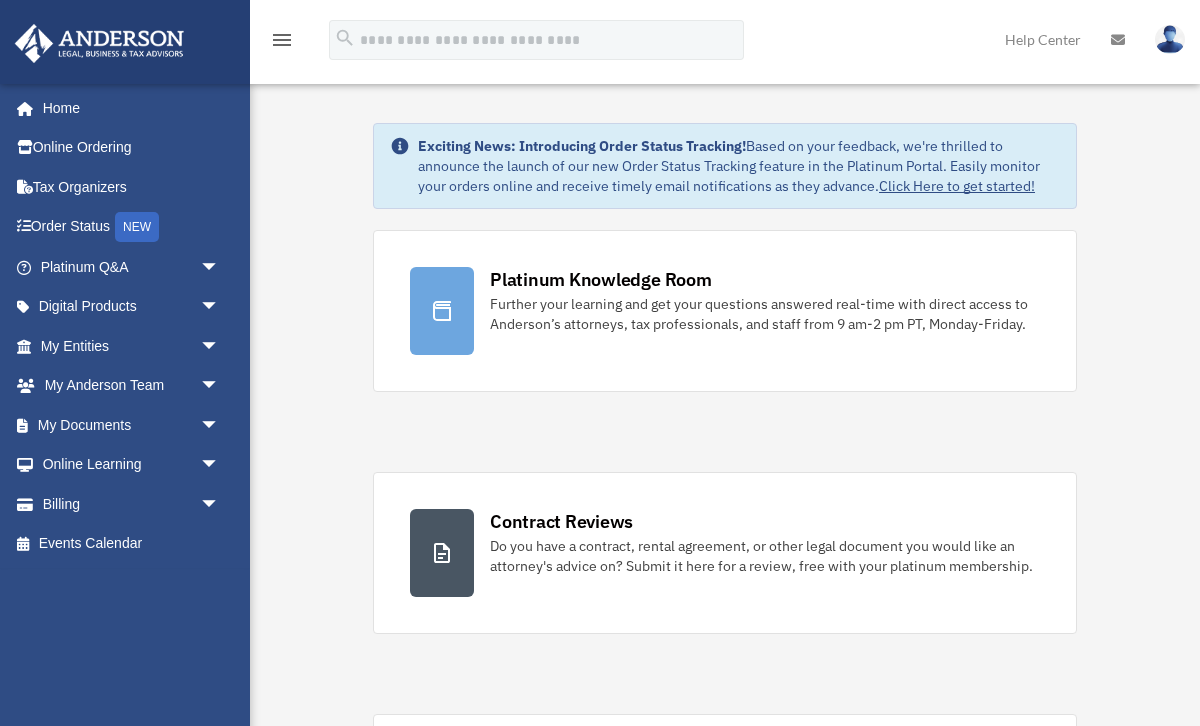 scroll, scrollTop: 0, scrollLeft: 0, axis: both 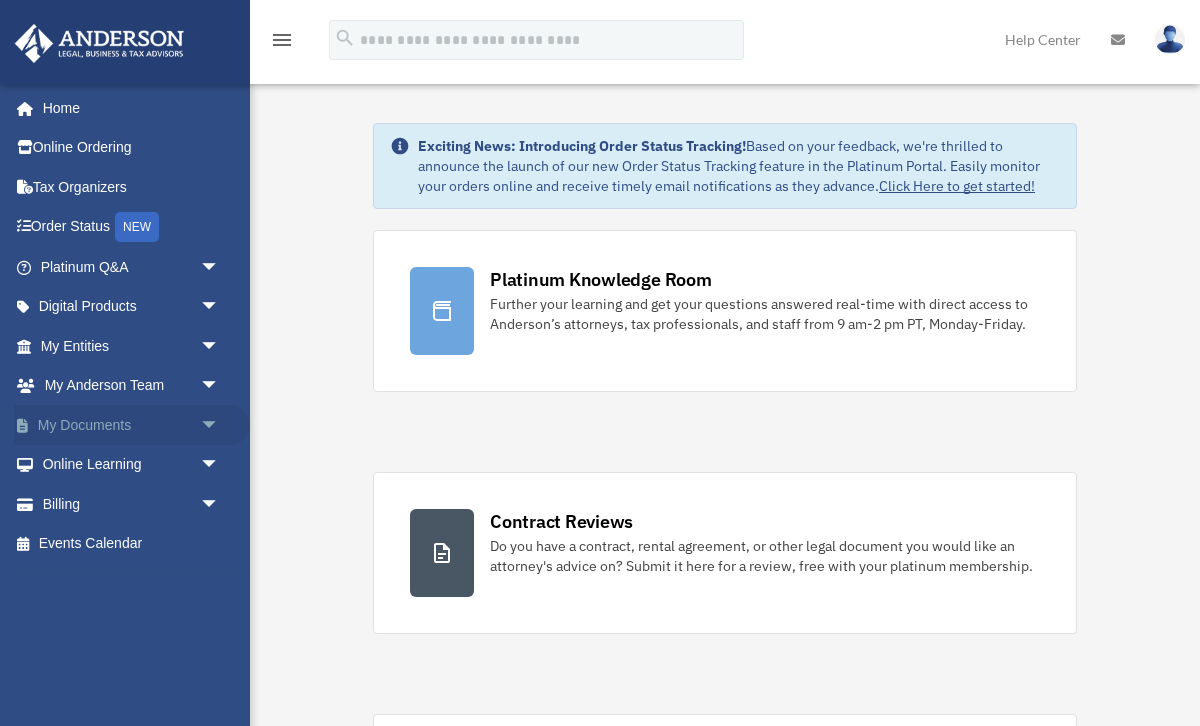 click on "My Documents arrow_drop_down" at bounding box center (132, 425) 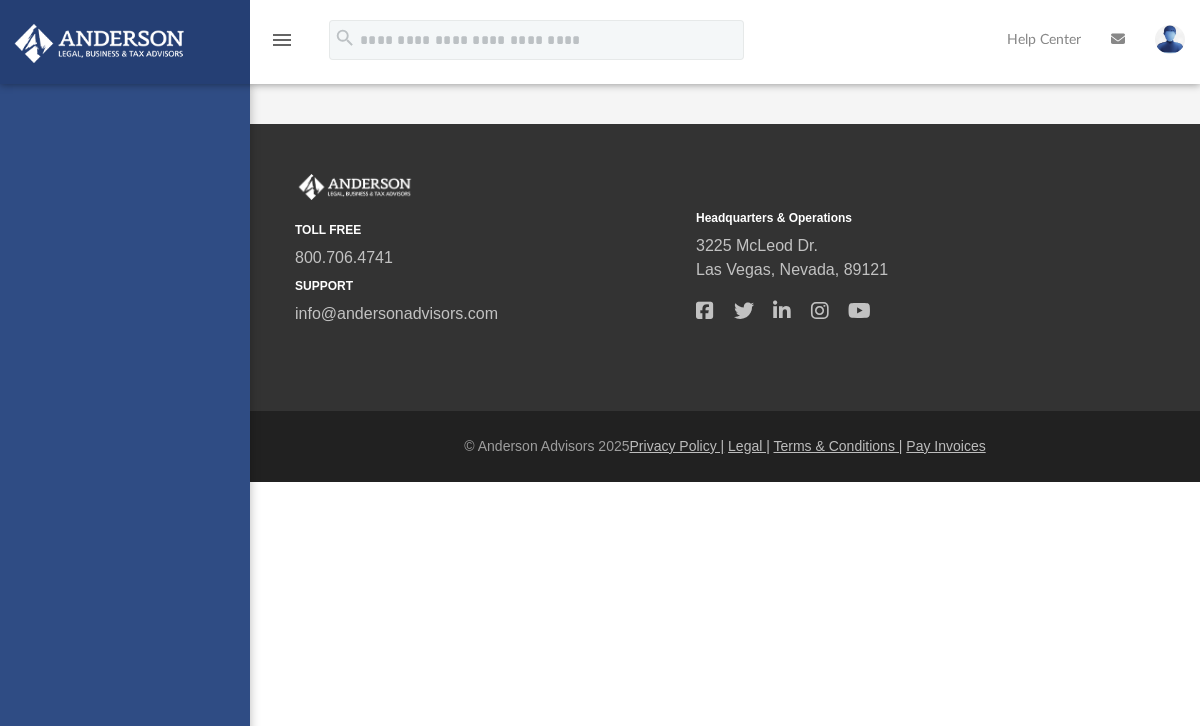 scroll, scrollTop: 0, scrollLeft: 0, axis: both 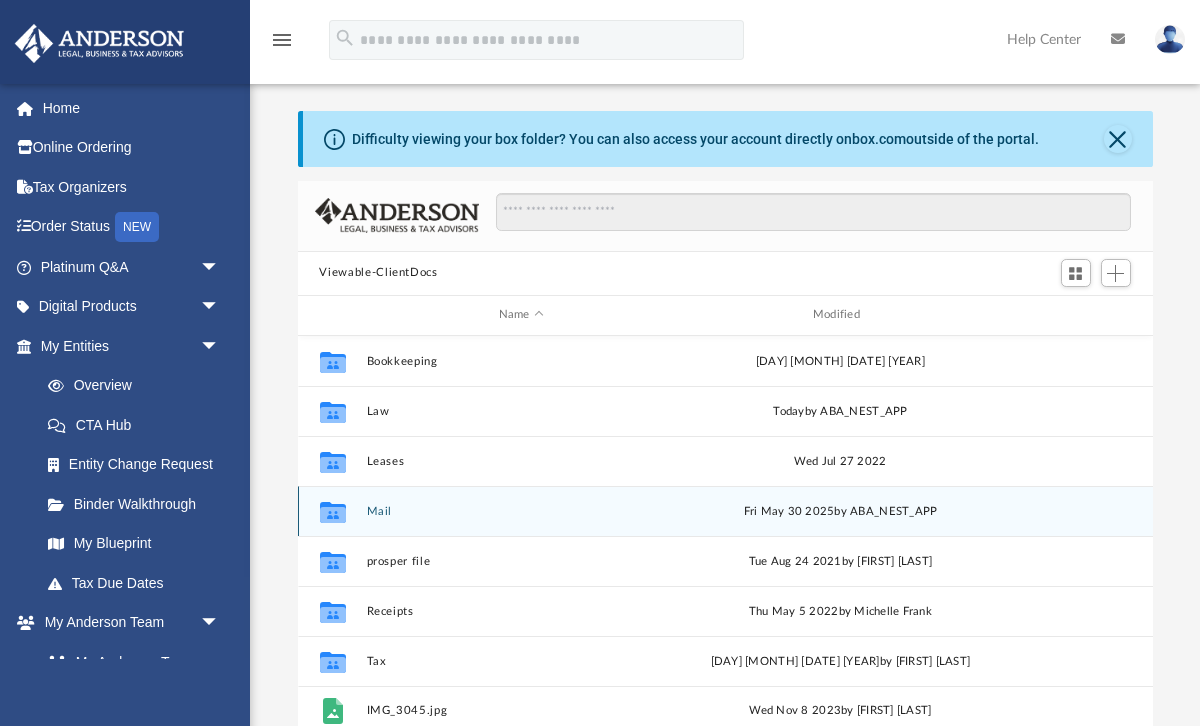 click on "Mail" at bounding box center [521, 510] 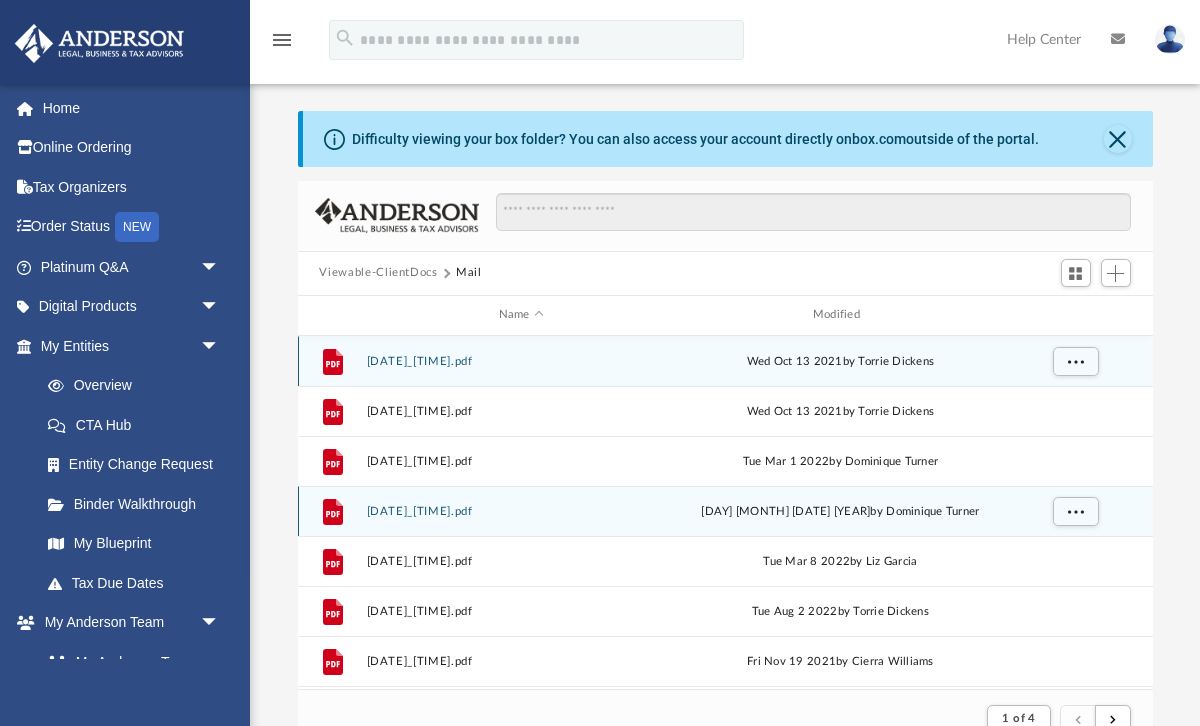 scroll, scrollTop: 393, scrollLeft: 855, axis: both 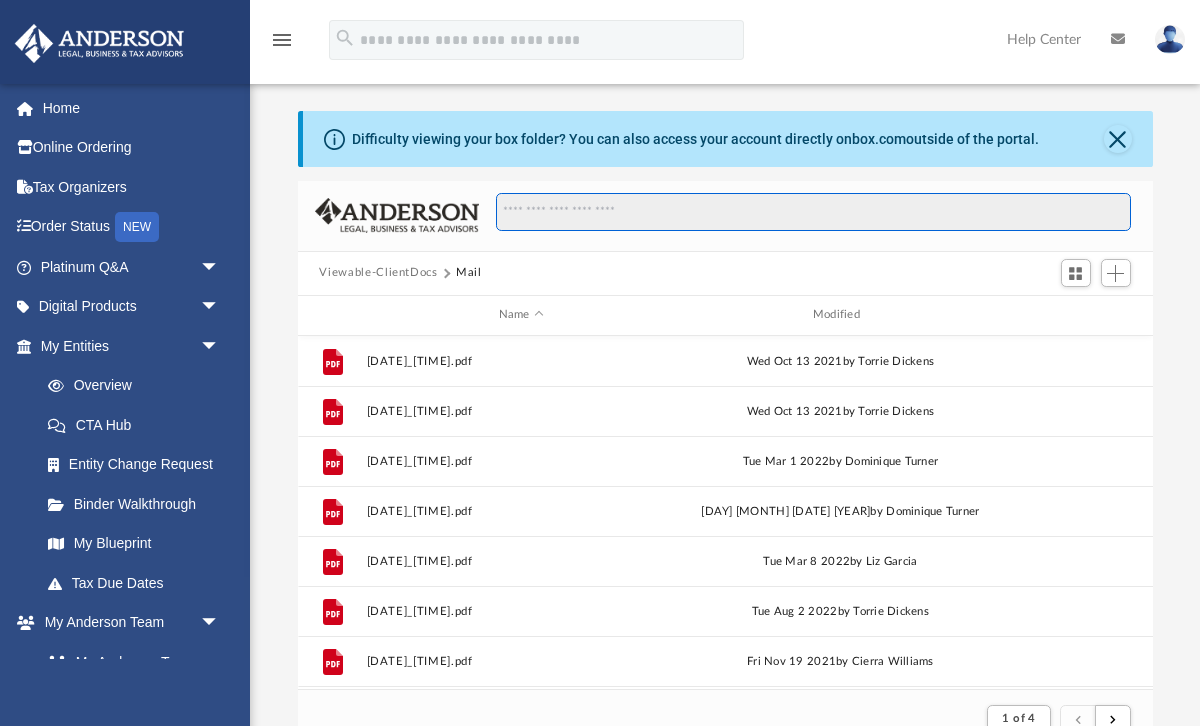 click at bounding box center (813, 212) 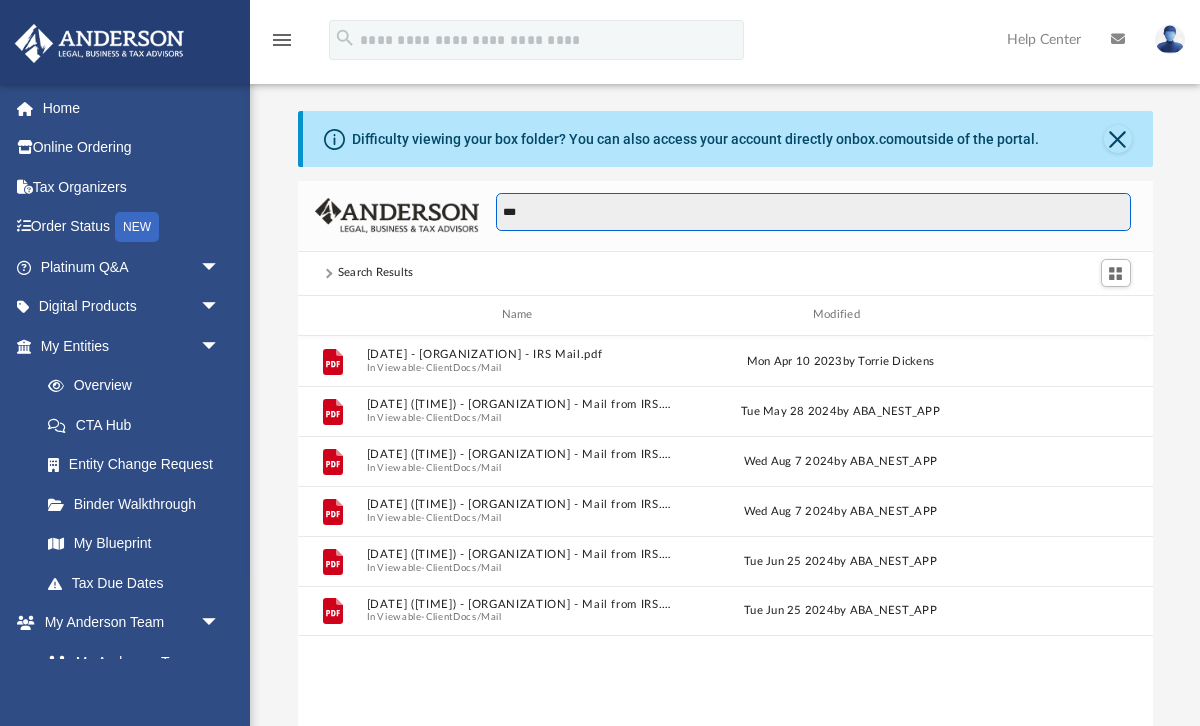 scroll, scrollTop: 1, scrollLeft: 1, axis: both 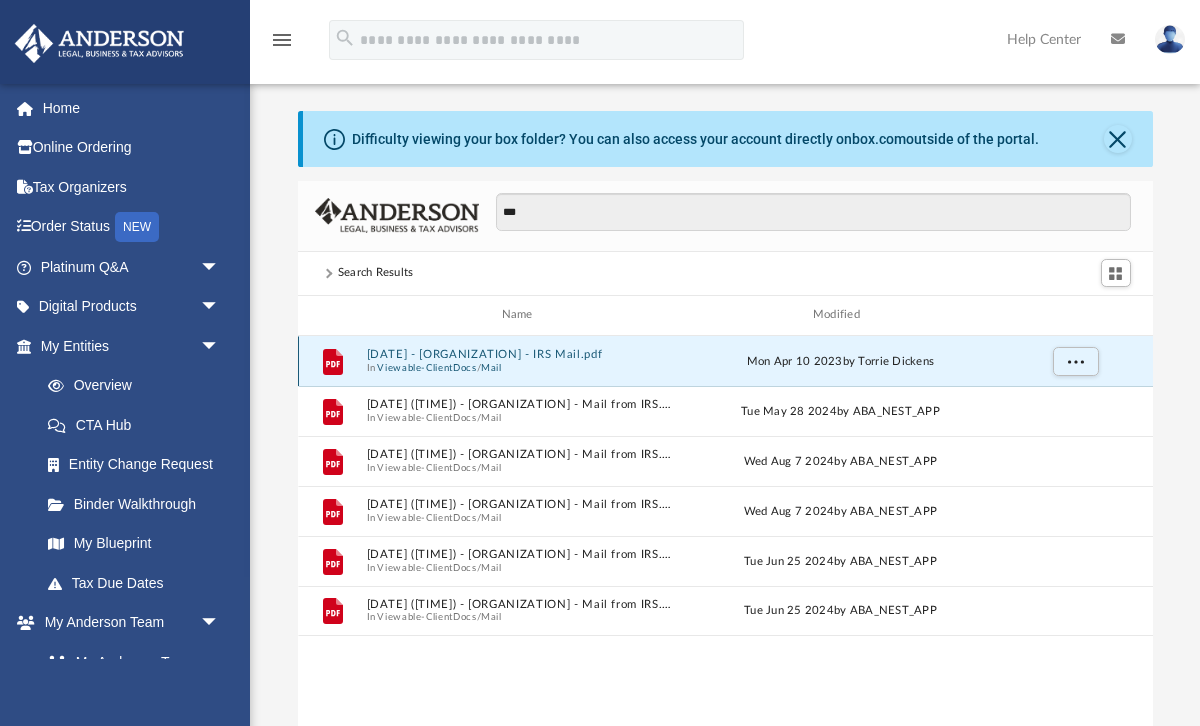 click on "[DATE] - [ORGANIZATION] - IRS Mail.pdf" at bounding box center (521, 354) 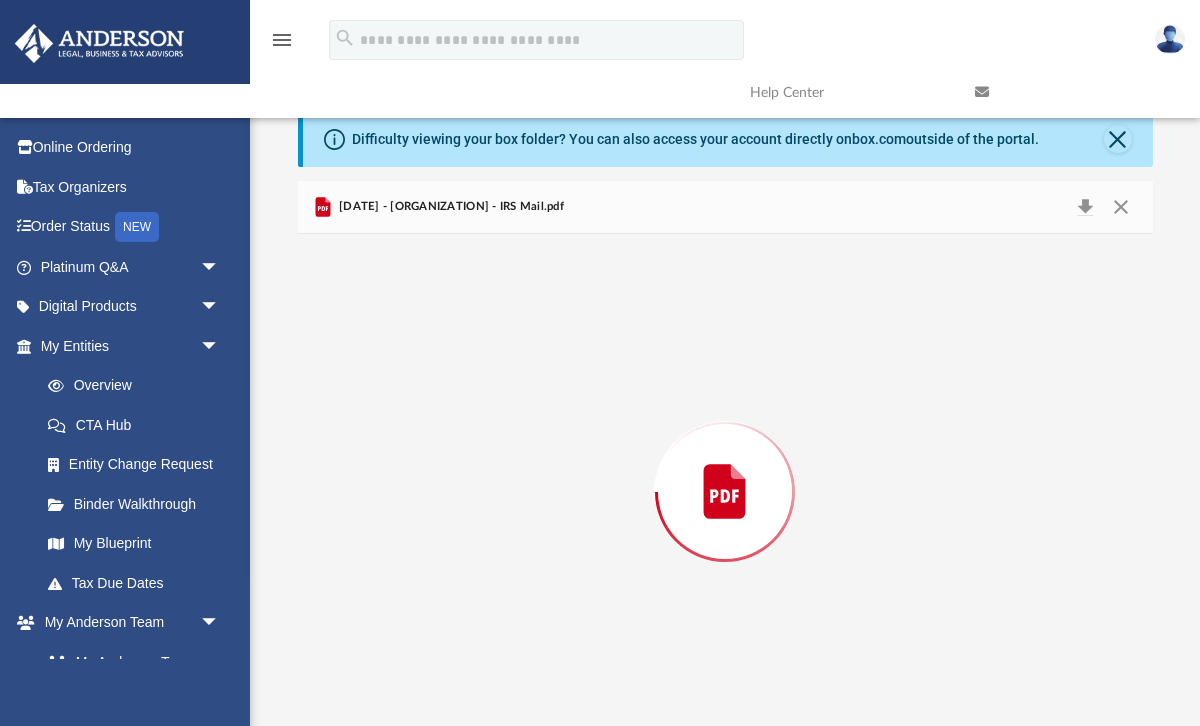 scroll, scrollTop: 24, scrollLeft: 0, axis: vertical 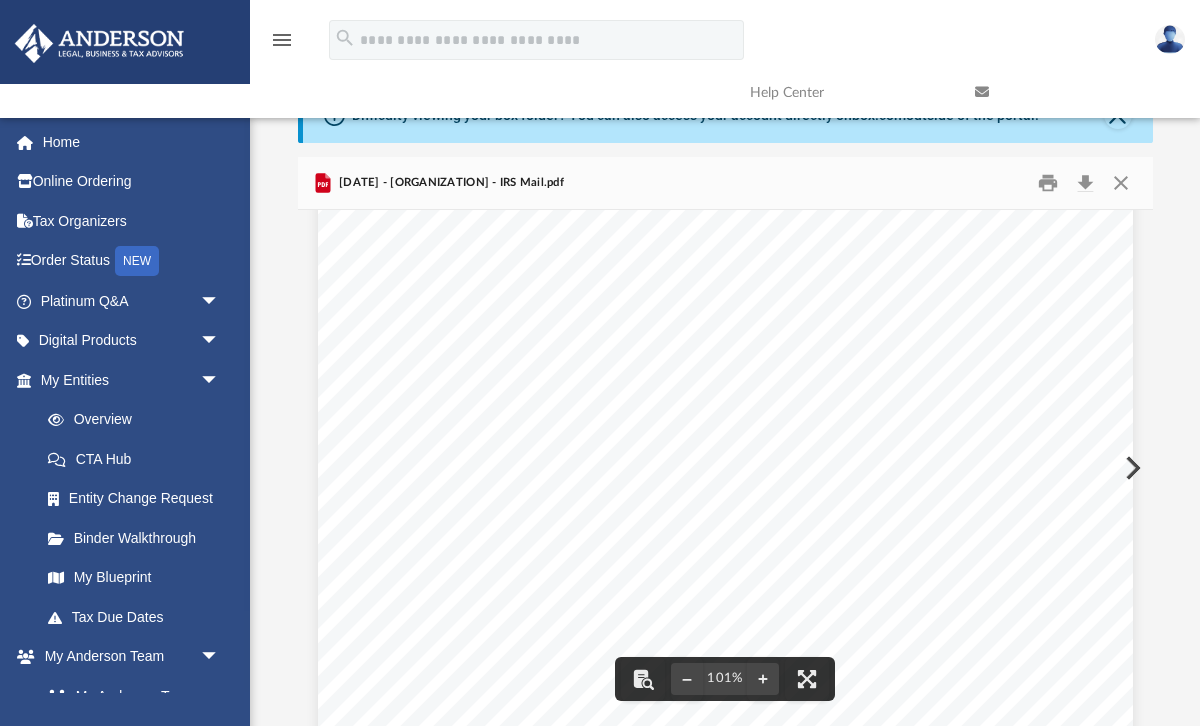 click at bounding box center [1131, 468] 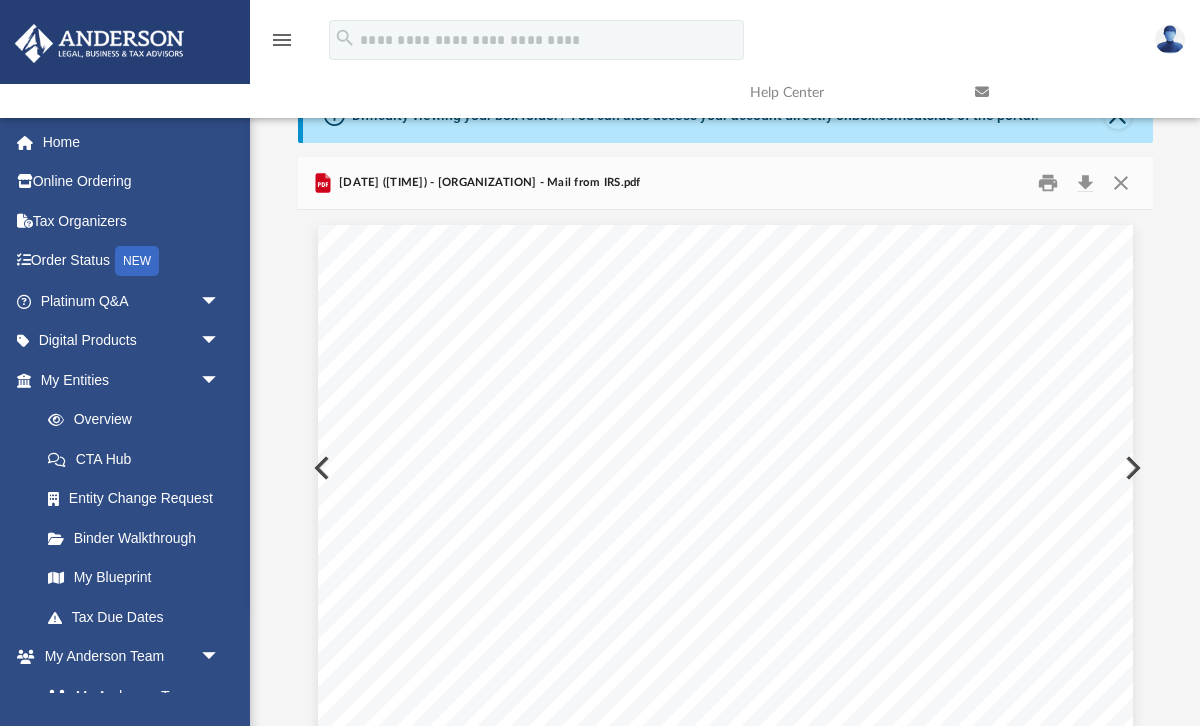 click at bounding box center [1131, 468] 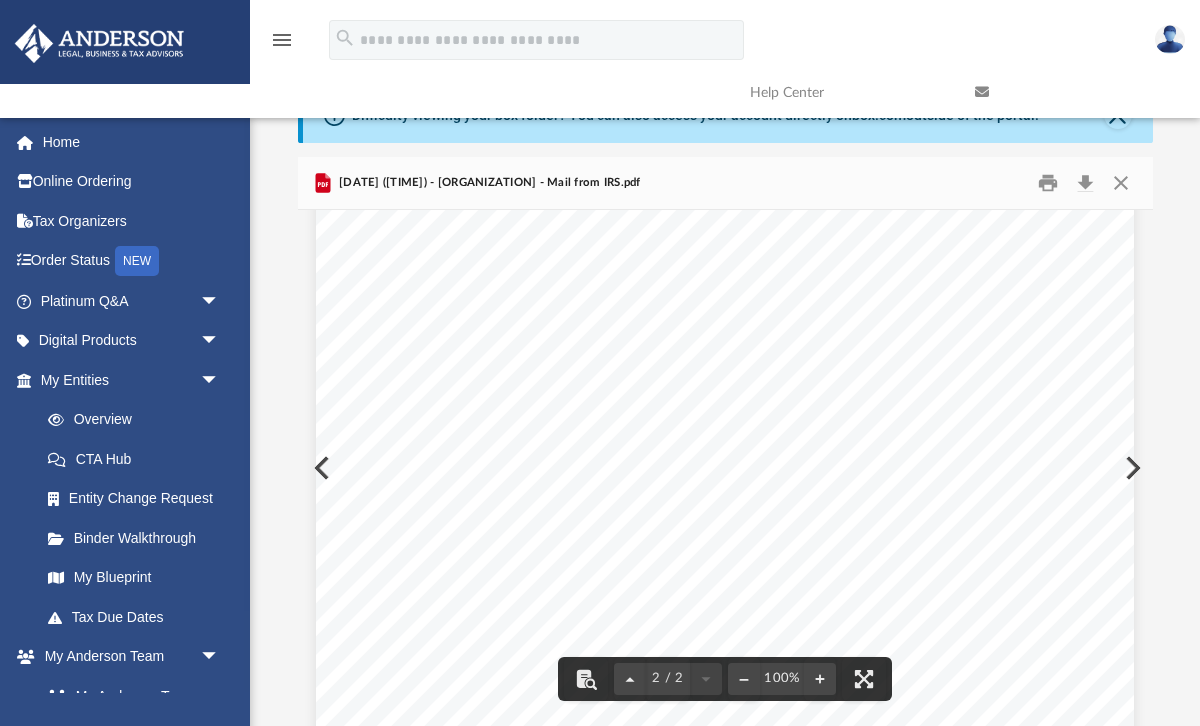 scroll, scrollTop: 1237, scrollLeft: 0, axis: vertical 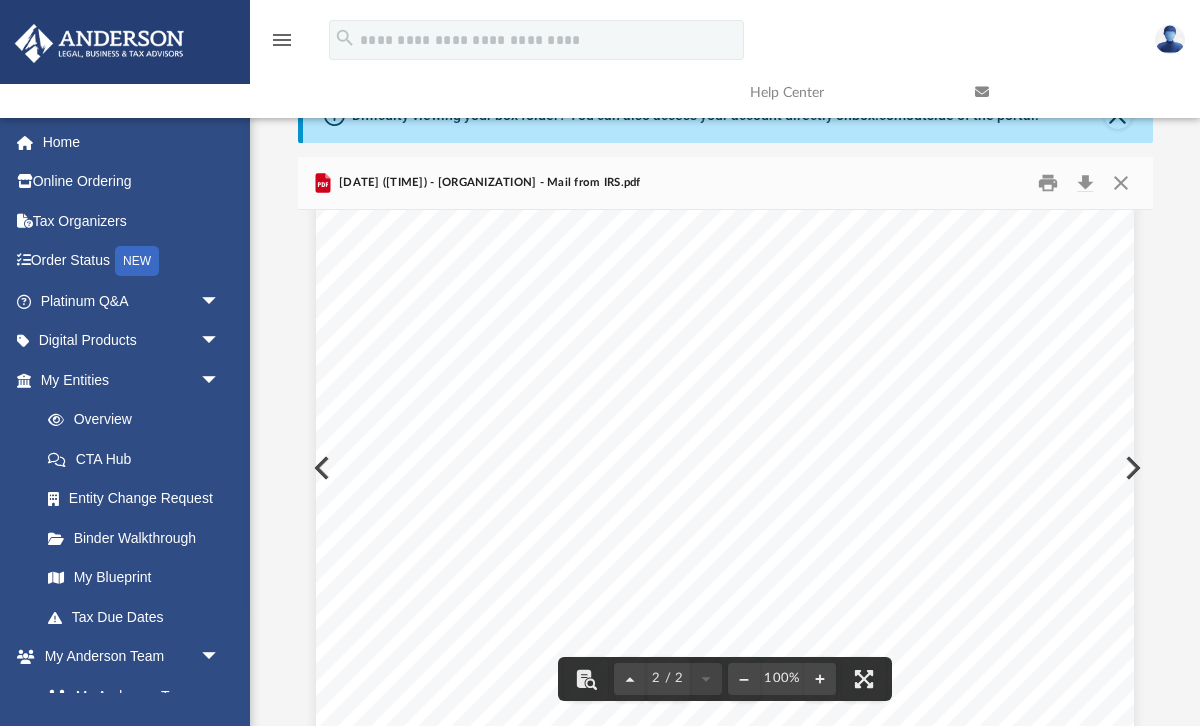 click at bounding box center (1131, 468) 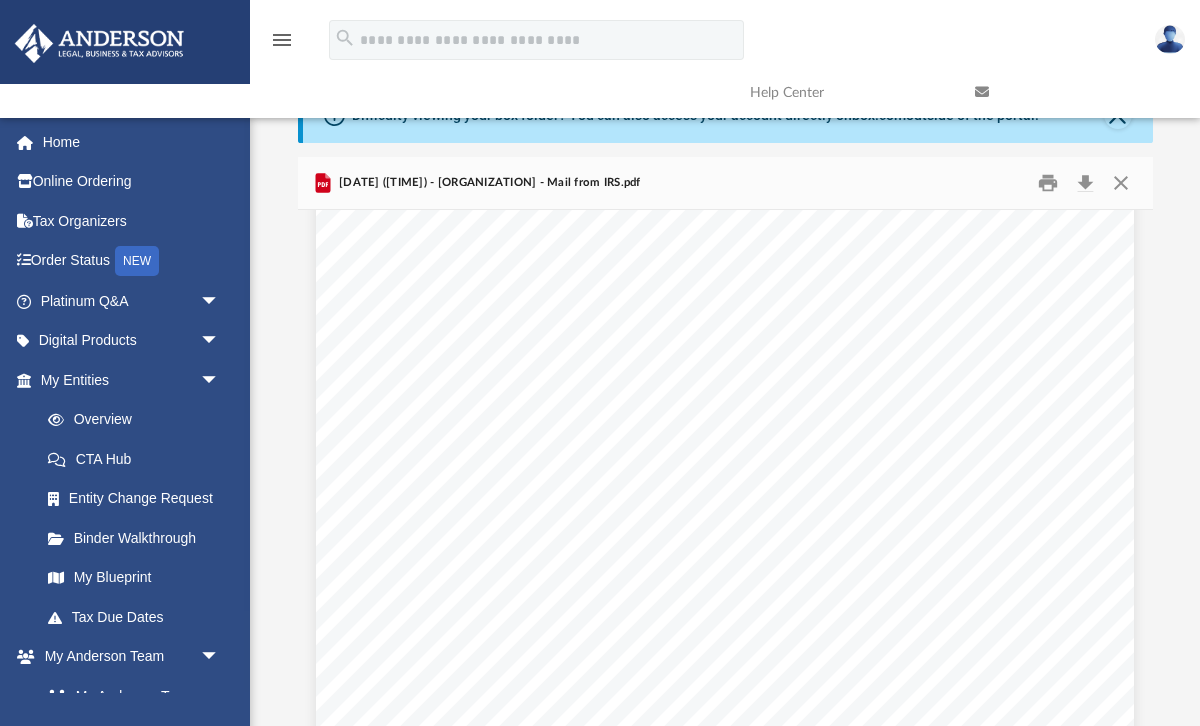 scroll, scrollTop: 1258, scrollLeft: 0, axis: vertical 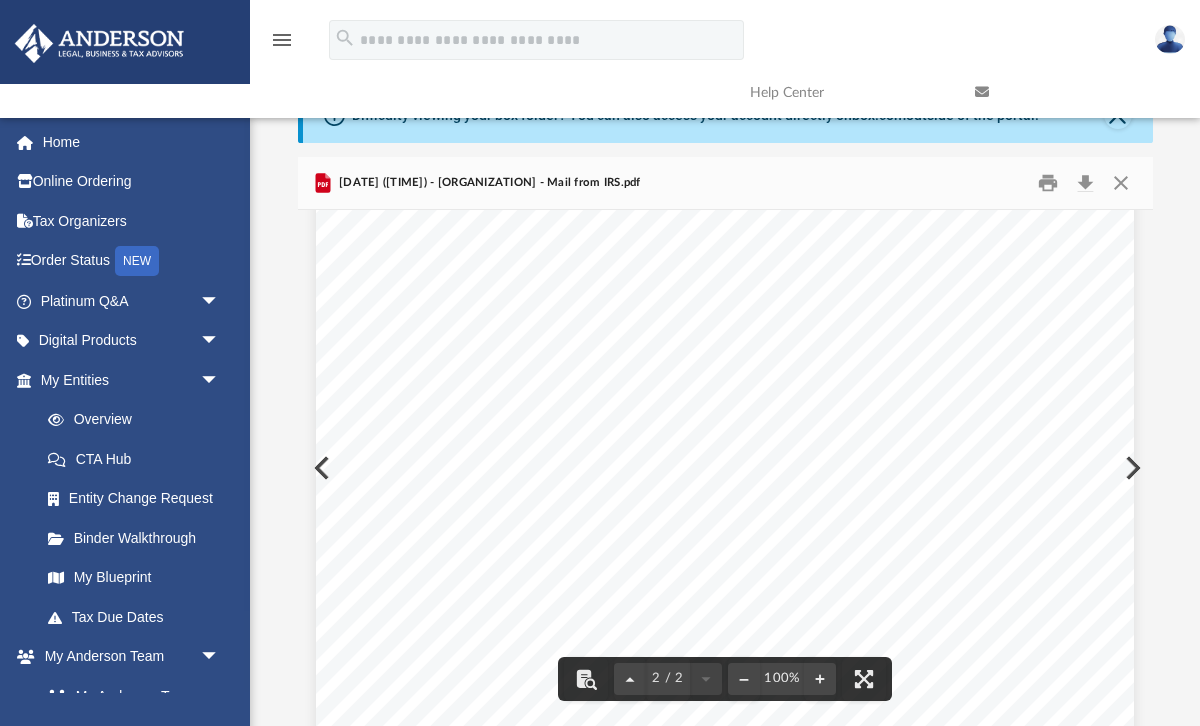 click at bounding box center [1131, 468] 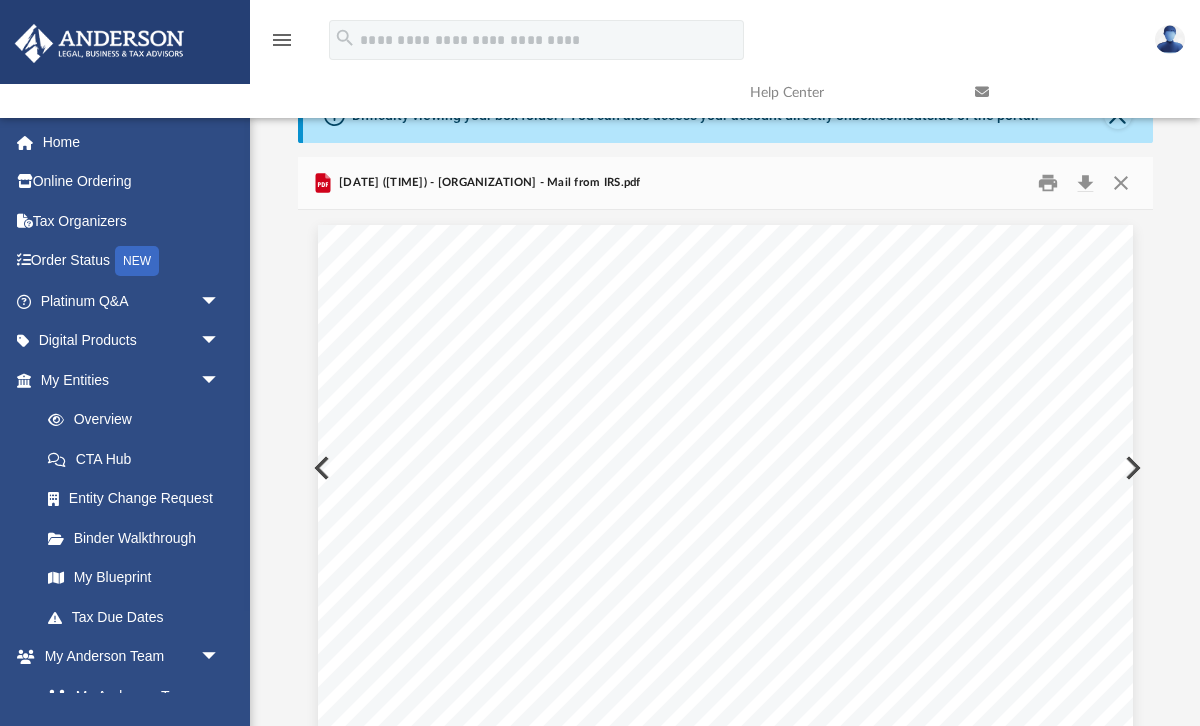 click at bounding box center [1131, 468] 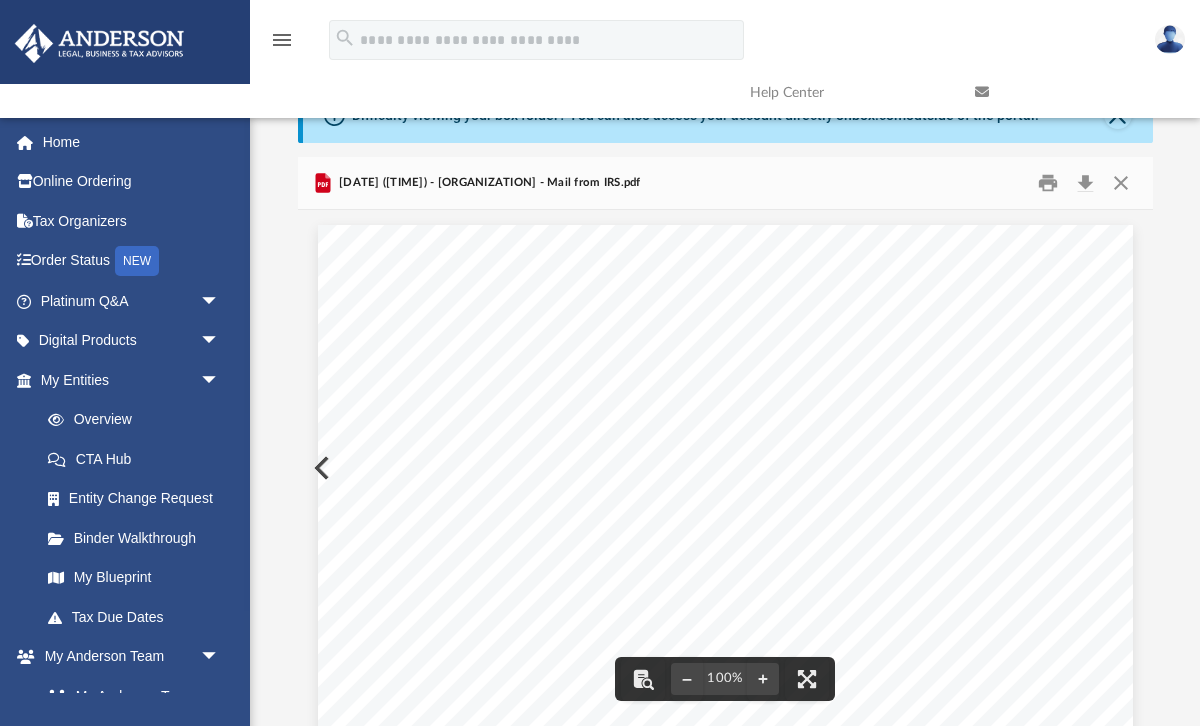 click at bounding box center [725, 752] 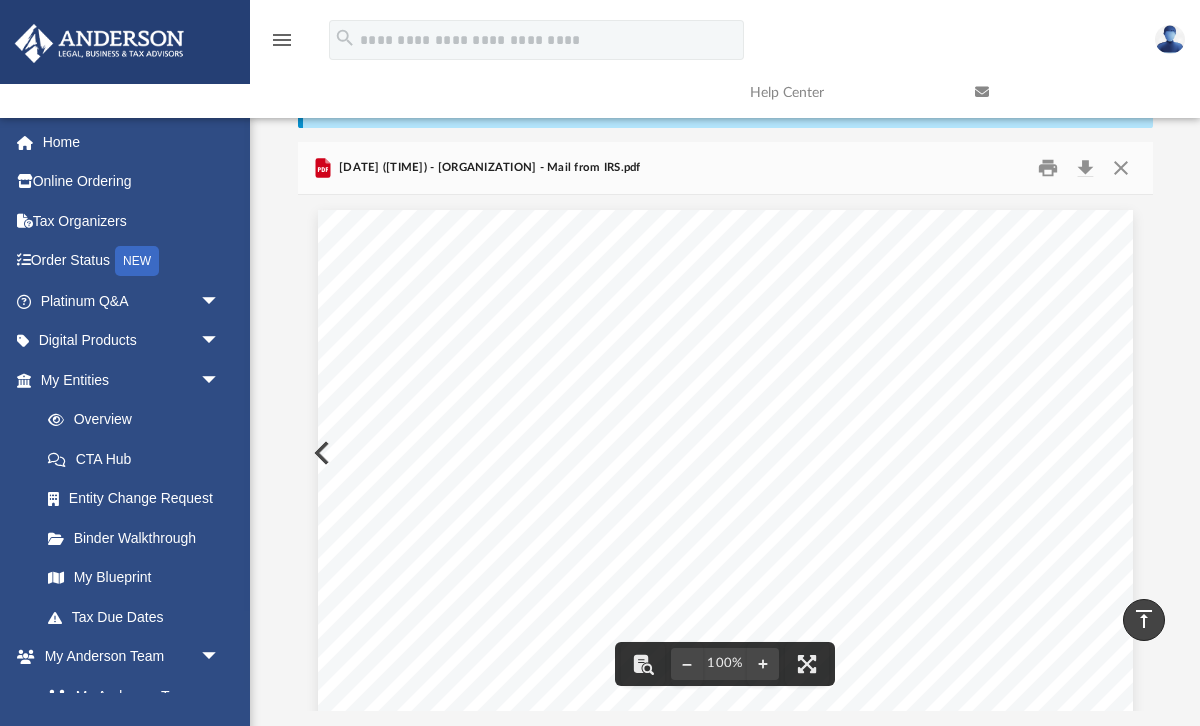 scroll, scrollTop: 37, scrollLeft: 0, axis: vertical 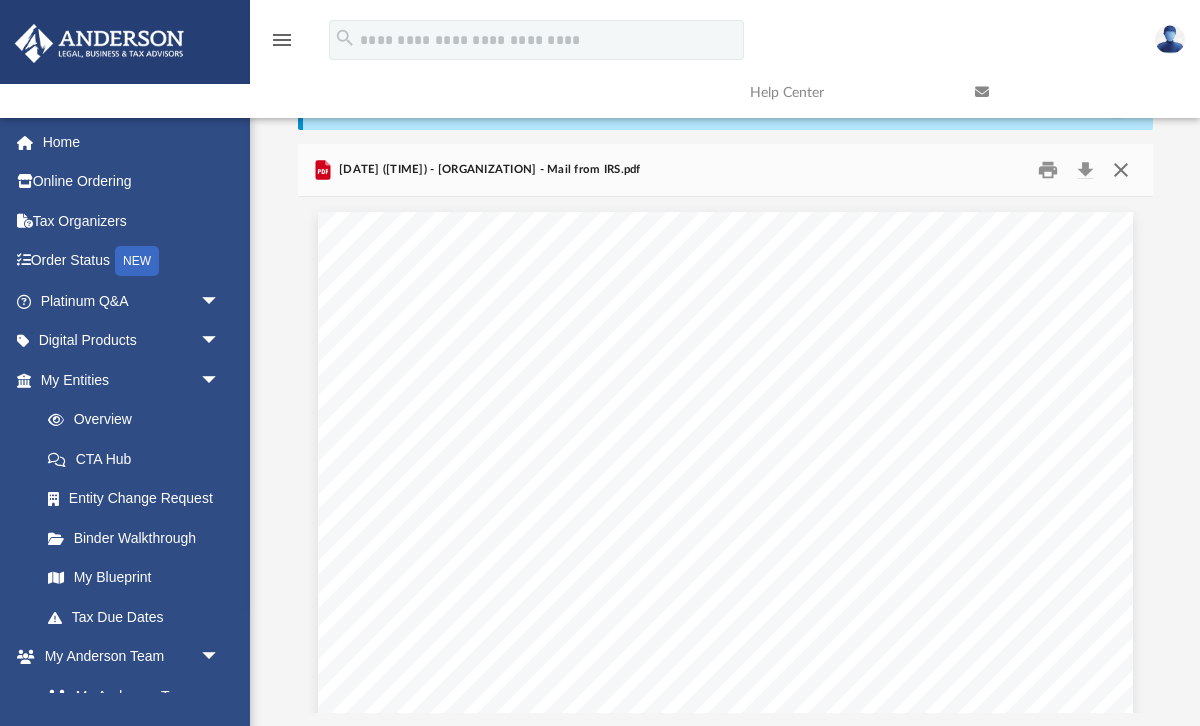 click at bounding box center (1121, 169) 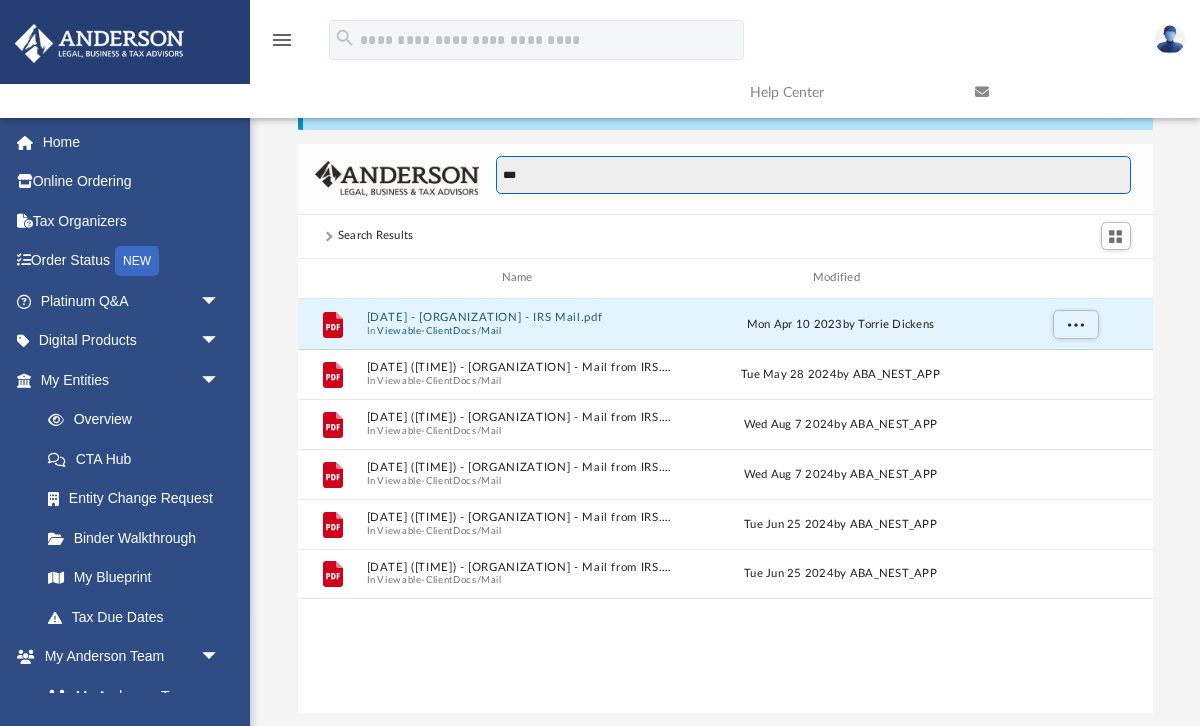 click on "***" at bounding box center [813, 175] 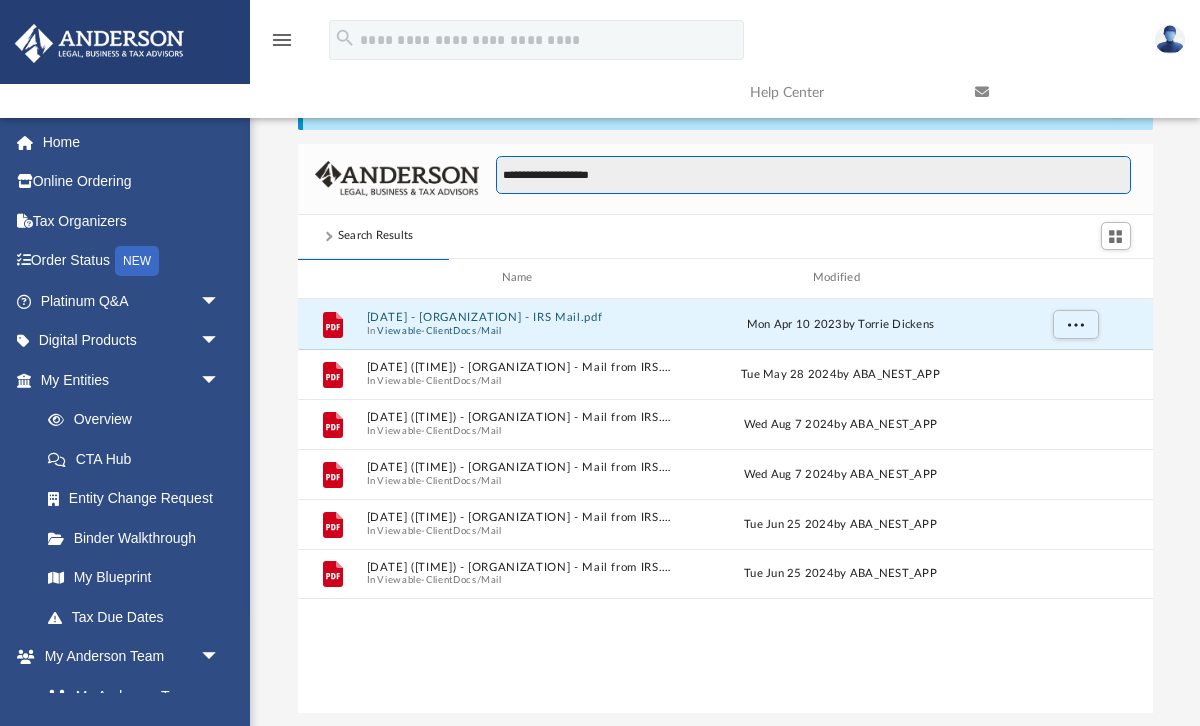 type on "**********" 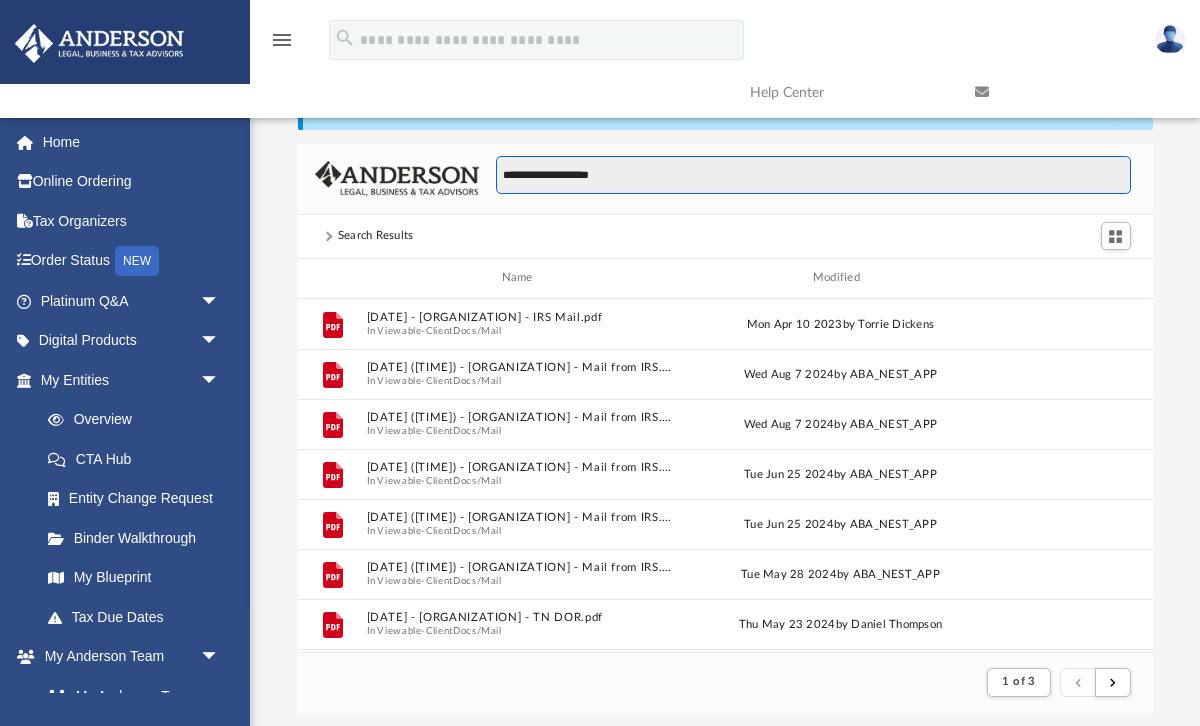 scroll, scrollTop: 393, scrollLeft: 855, axis: both 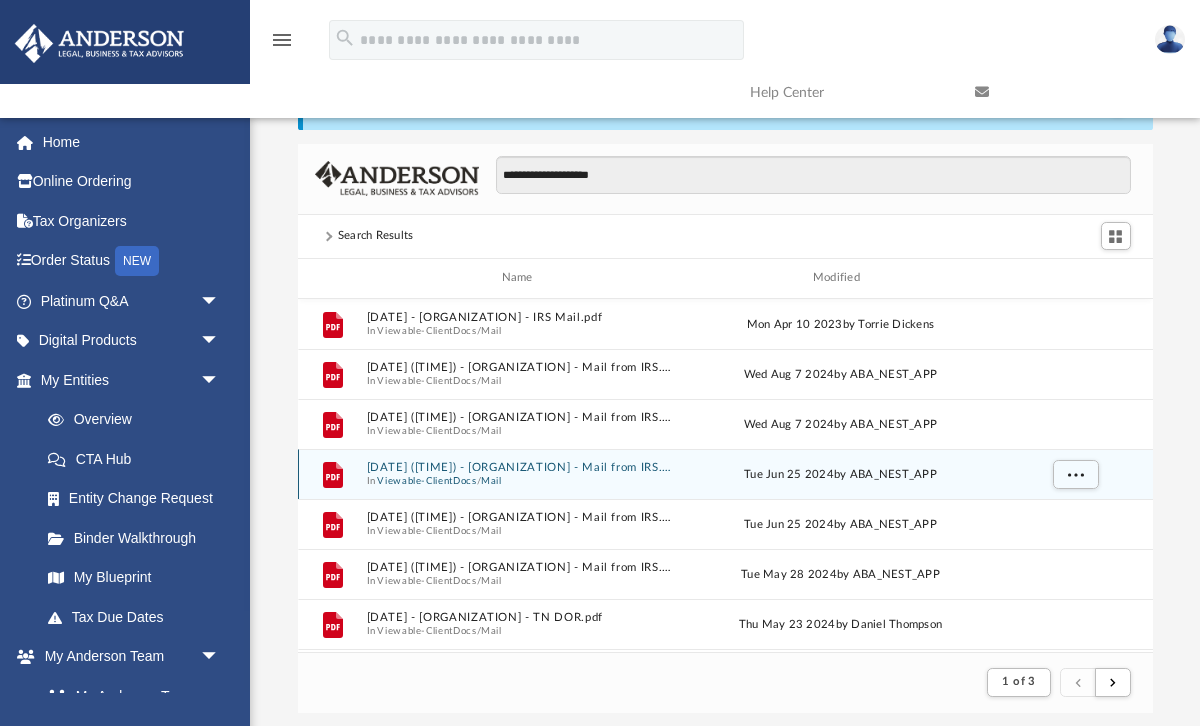 click on "In  Viewable-ClientDocs / Mail" at bounding box center (521, 480) 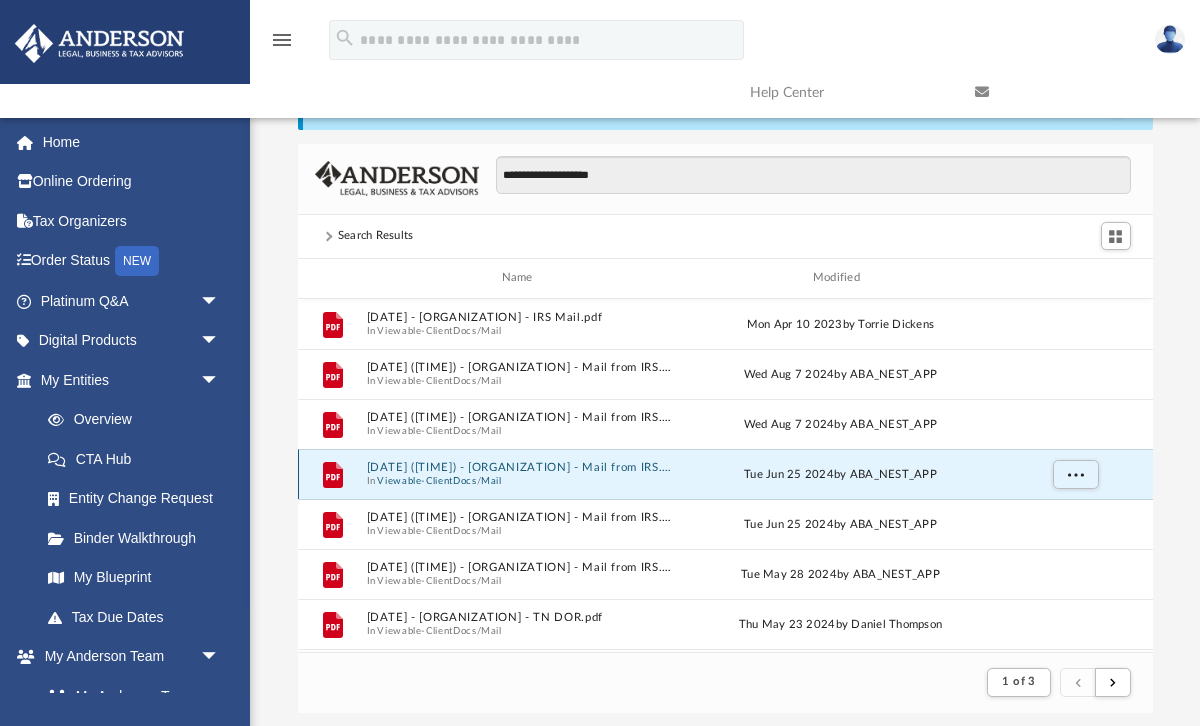 click on "[DATE] ([TIME]) - [ORGANIZATION] - Mail from IRS.pdf" at bounding box center (521, 467) 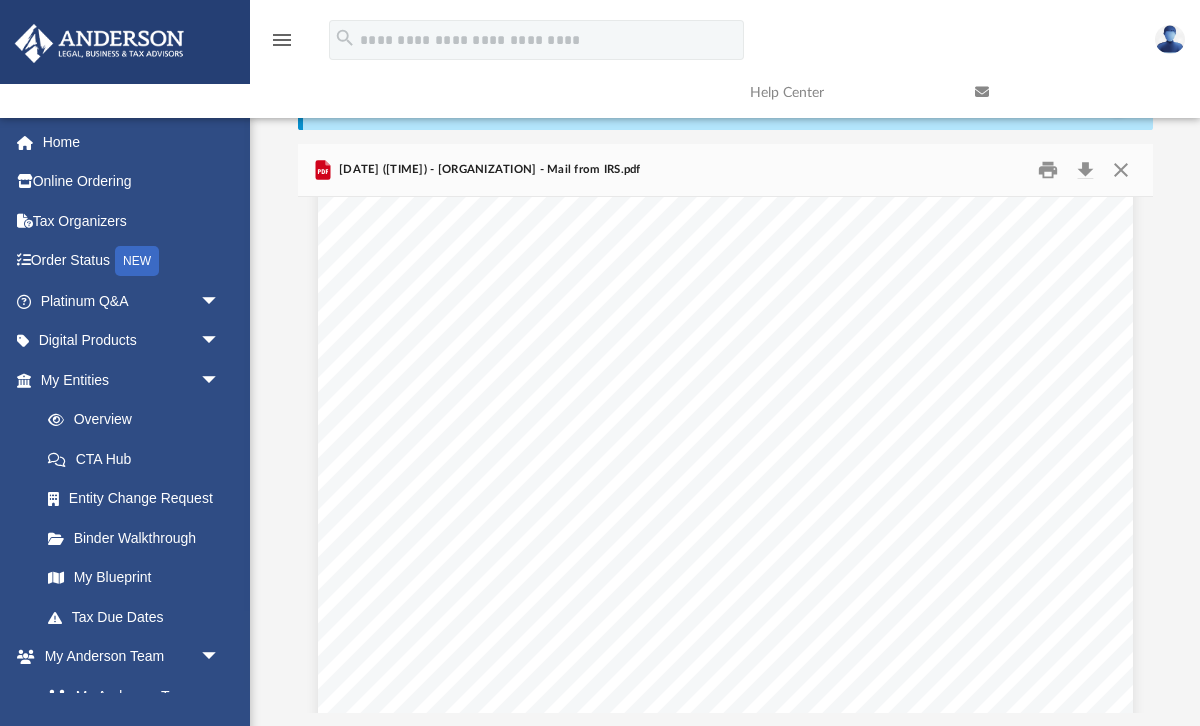 scroll, scrollTop: 0, scrollLeft: 0, axis: both 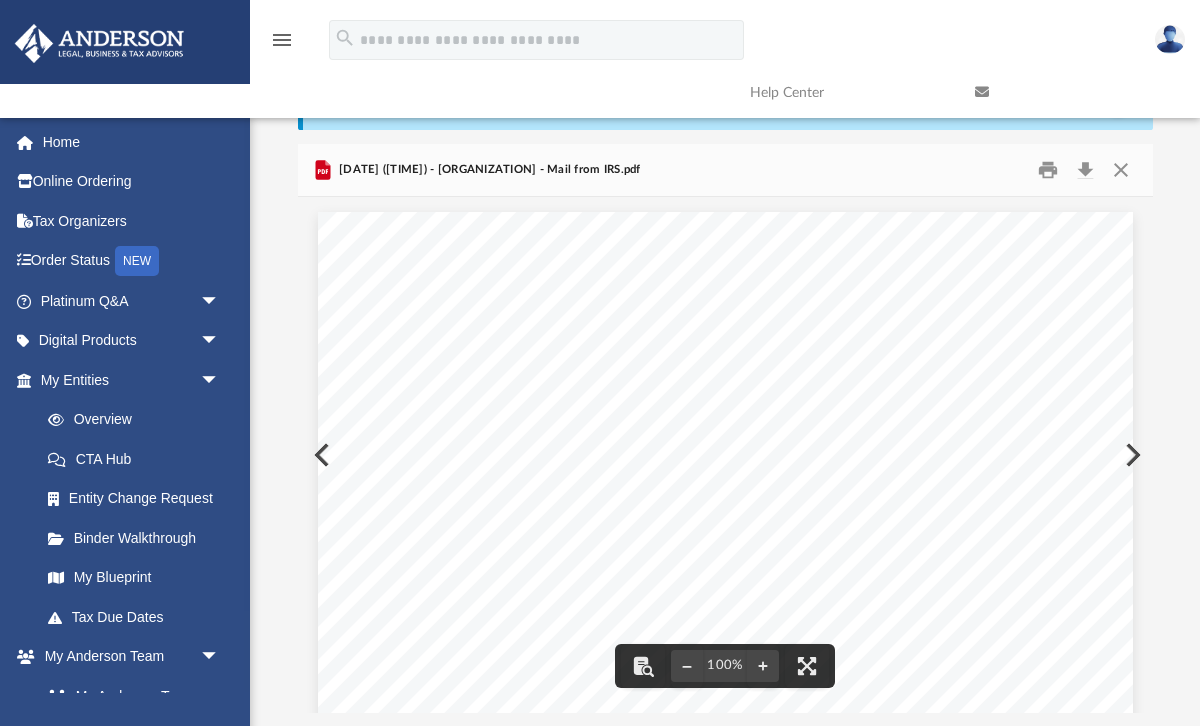 click at bounding box center (1131, 455) 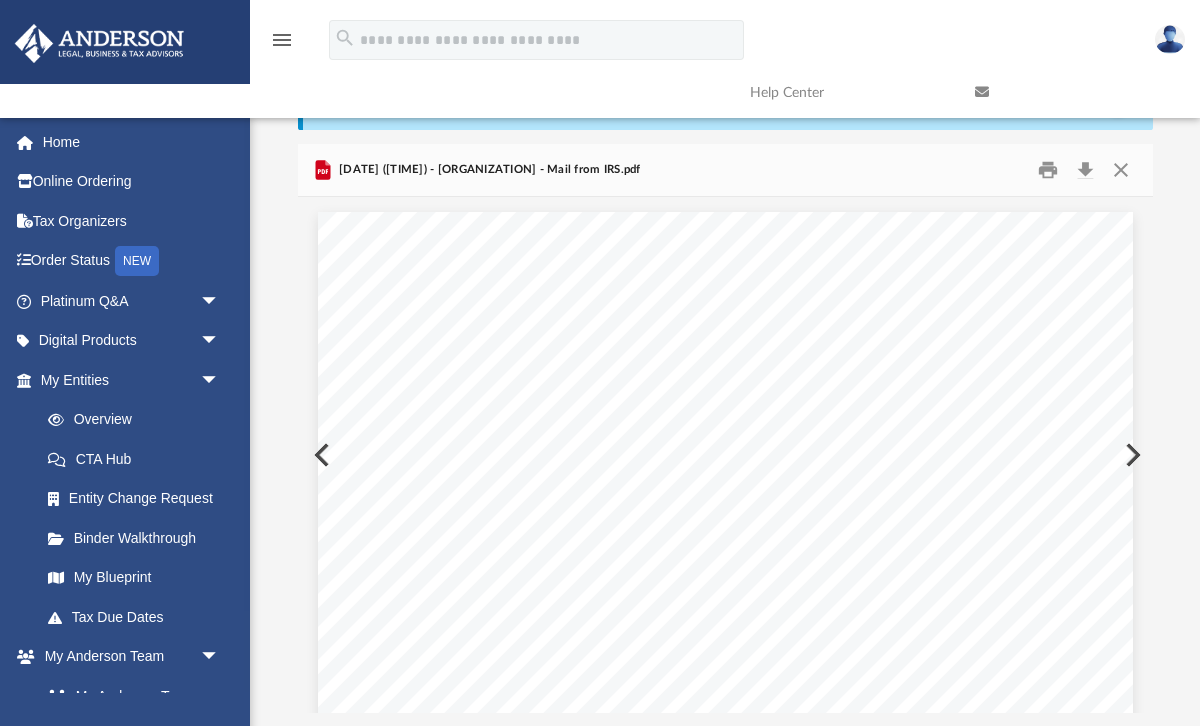 click at bounding box center [1131, 455] 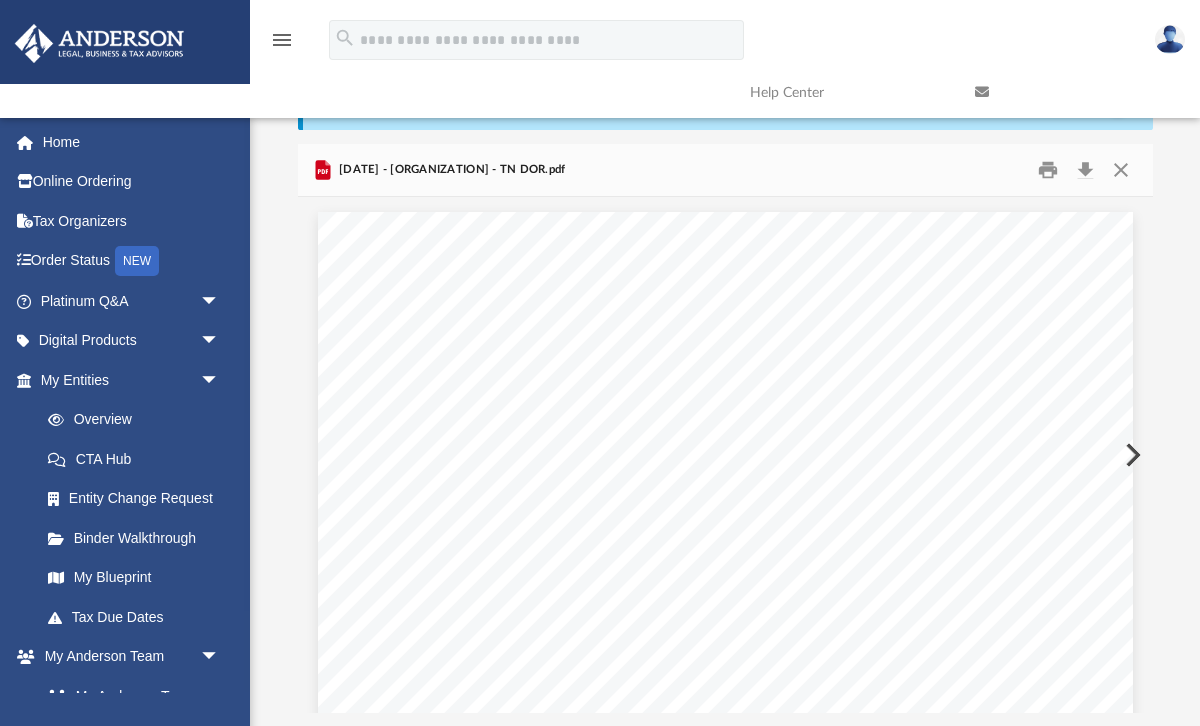 click at bounding box center [1131, 455] 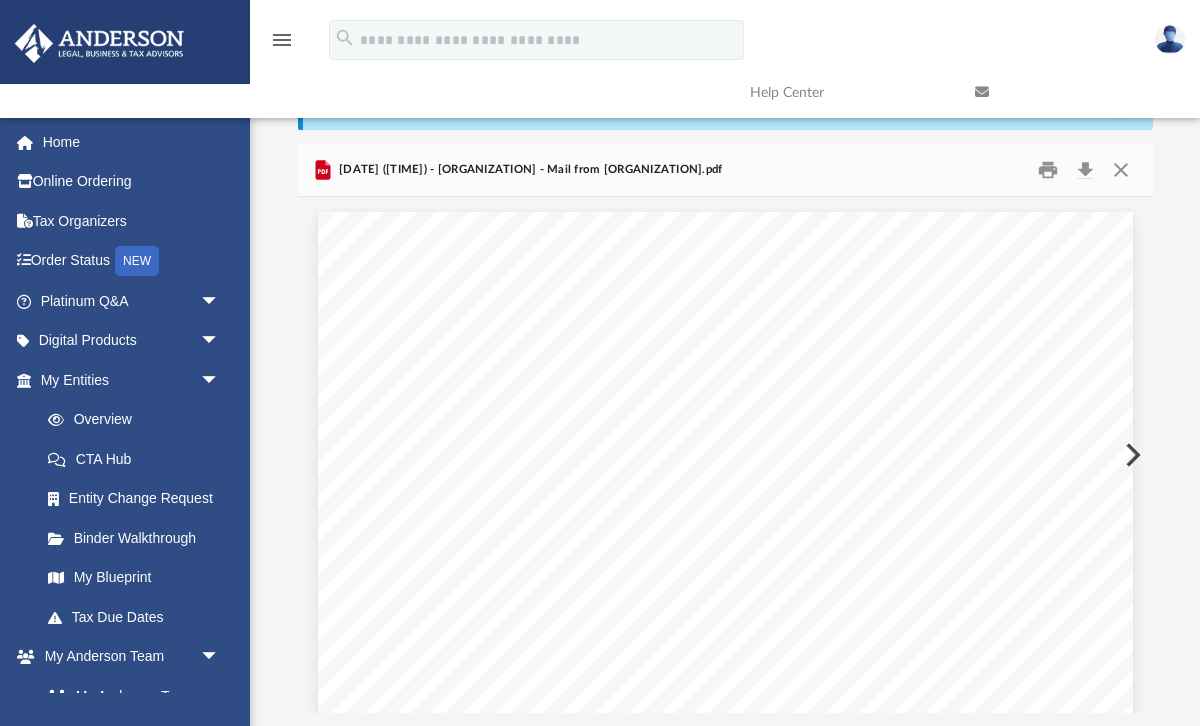 click at bounding box center (1131, 455) 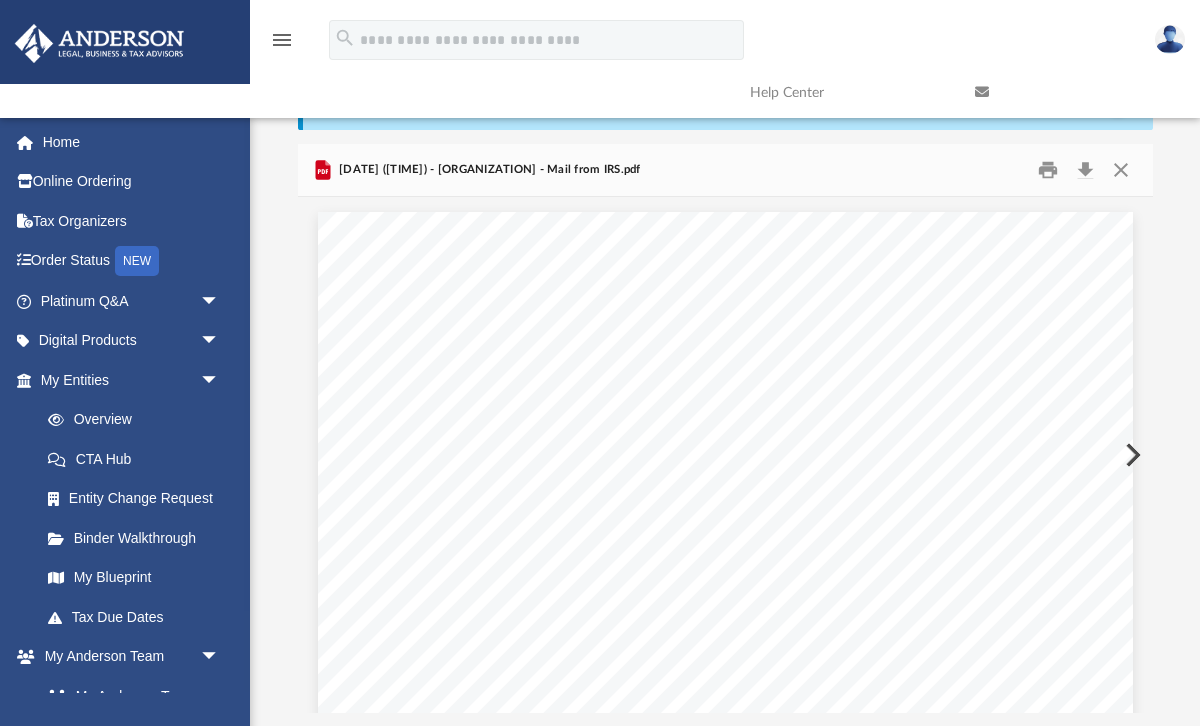 click at bounding box center (1131, 455) 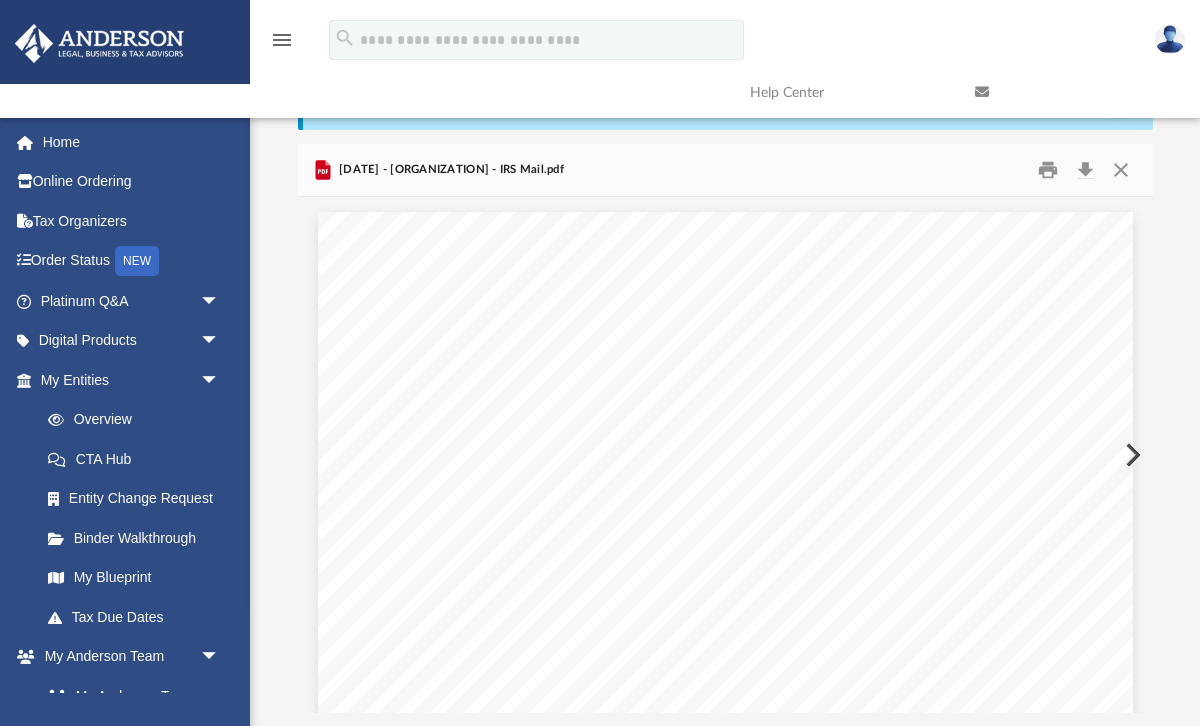 click at bounding box center [1131, 455] 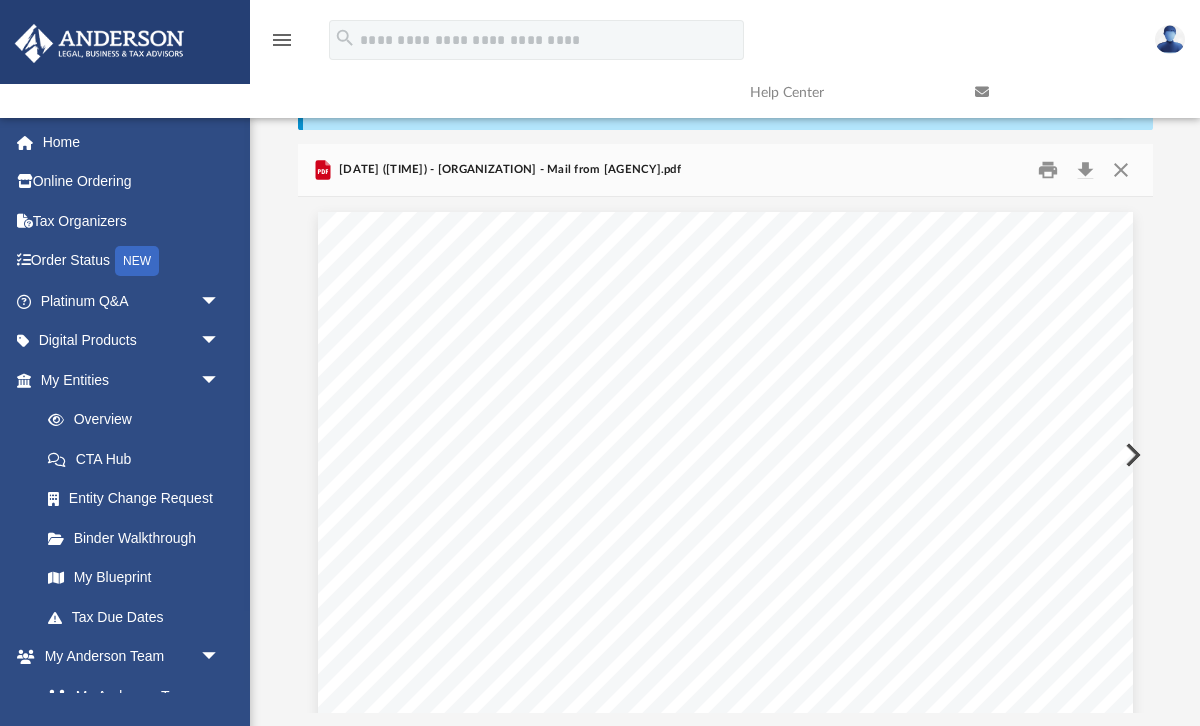 click at bounding box center [1131, 455] 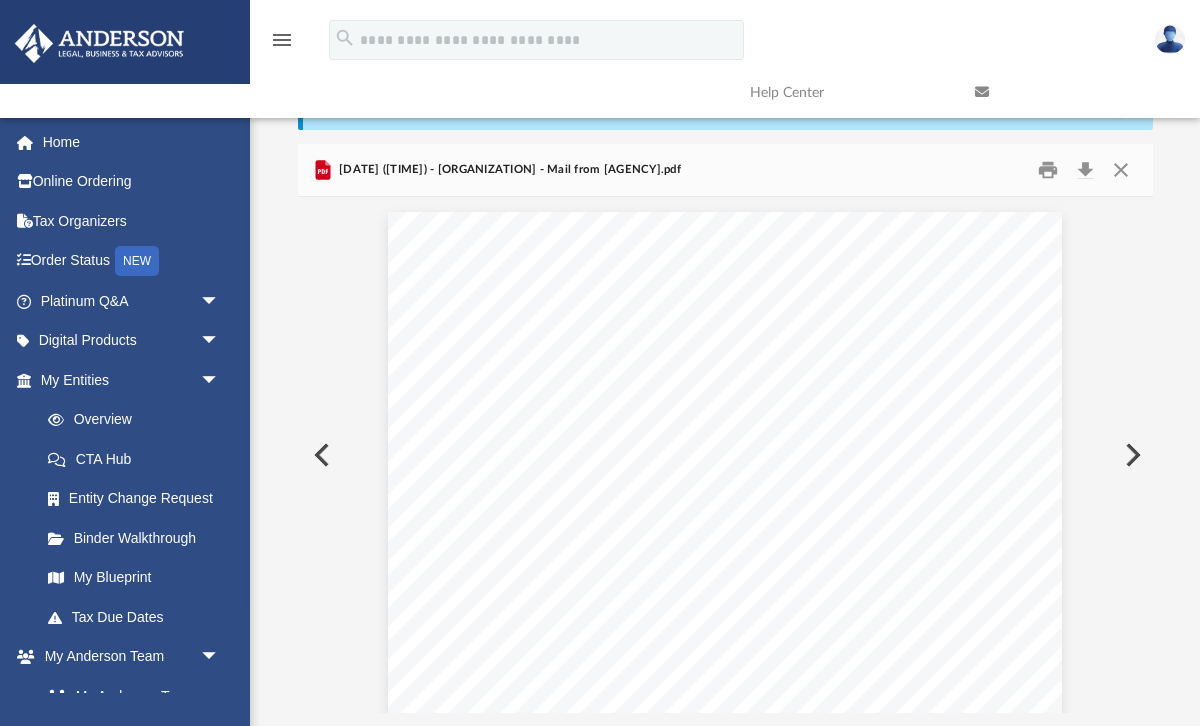 click at bounding box center (1131, 455) 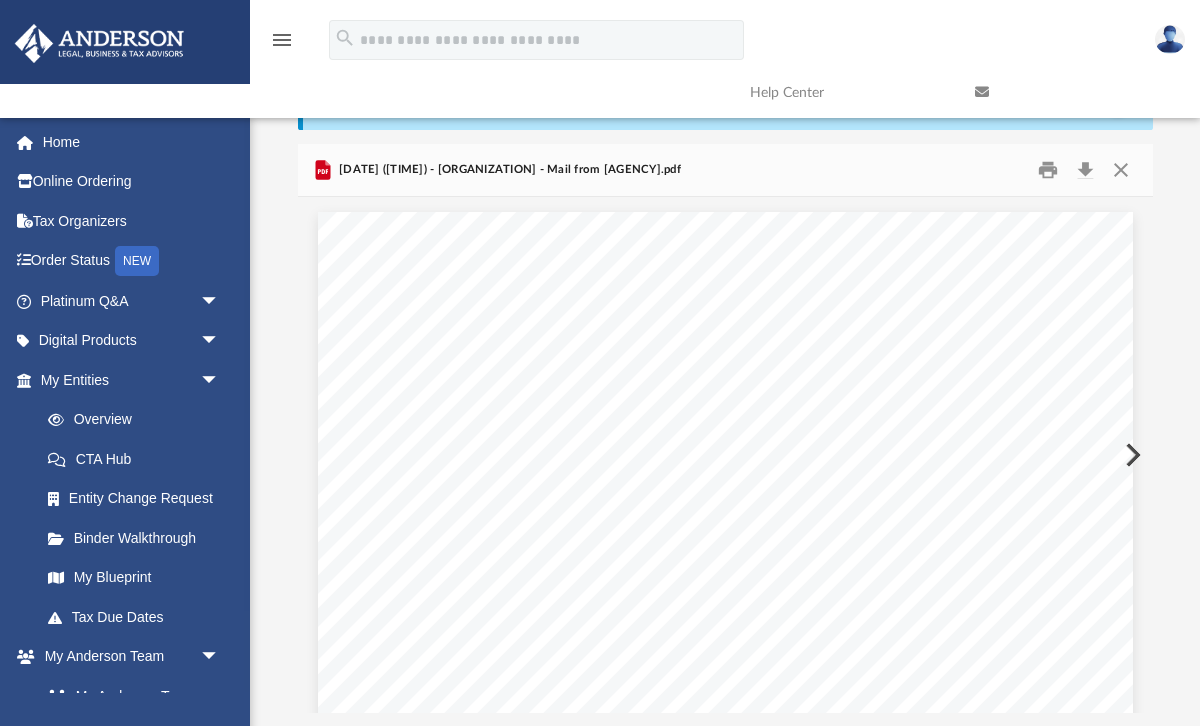 click at bounding box center (1131, 455) 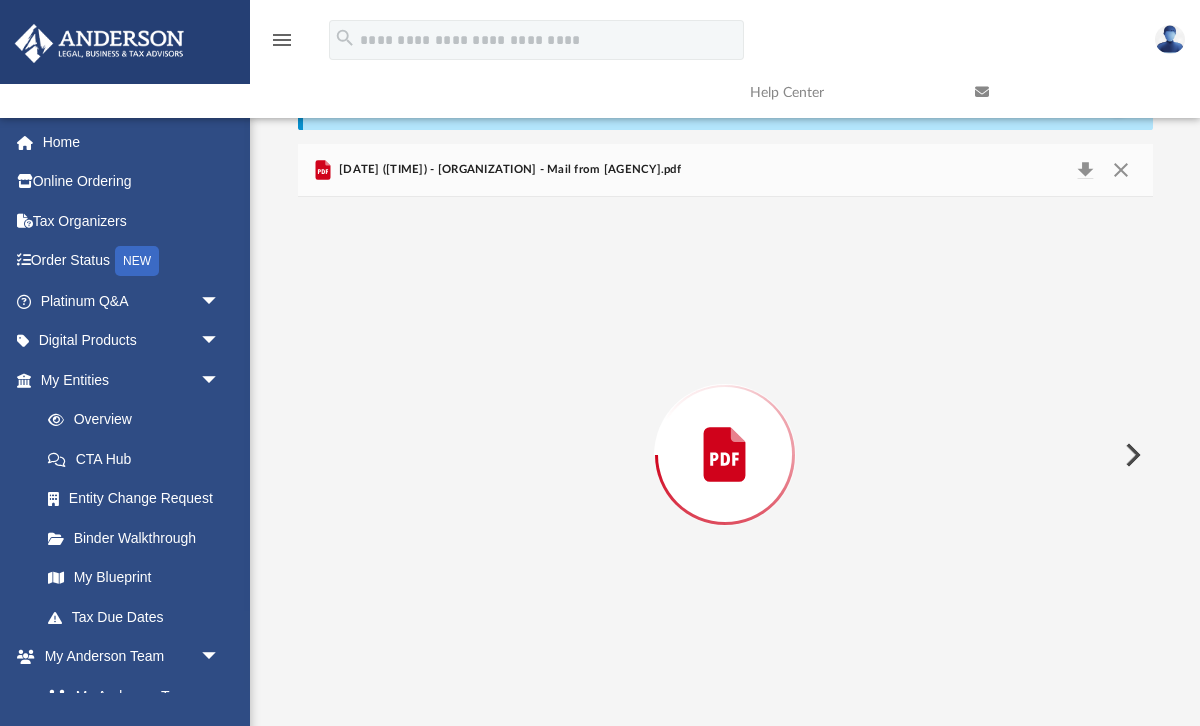 scroll, scrollTop: 1083, scrollLeft: 0, axis: vertical 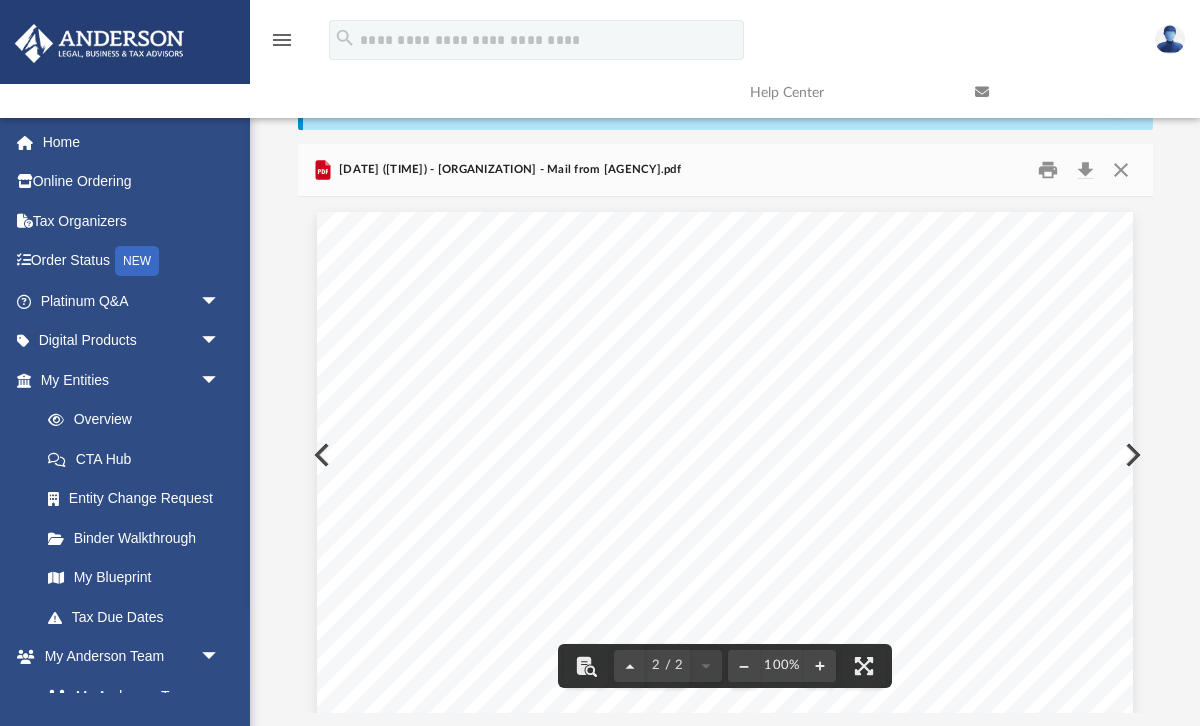 click at bounding box center [1131, 455] 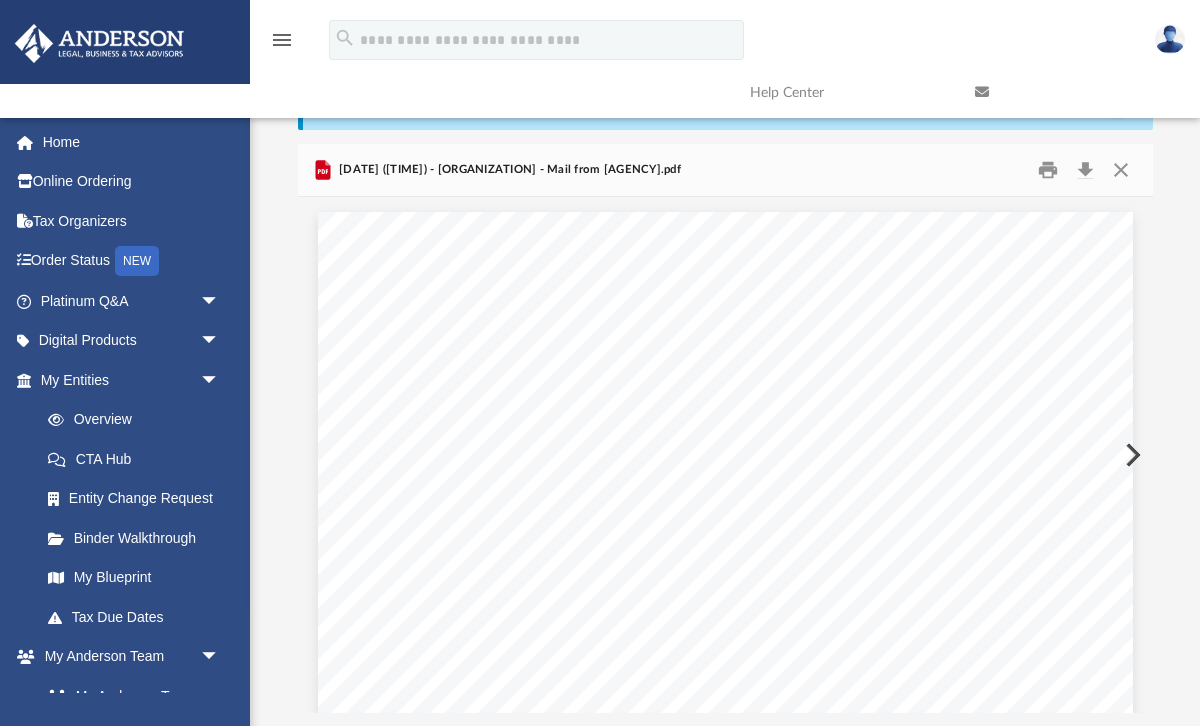 click at bounding box center (1131, 455) 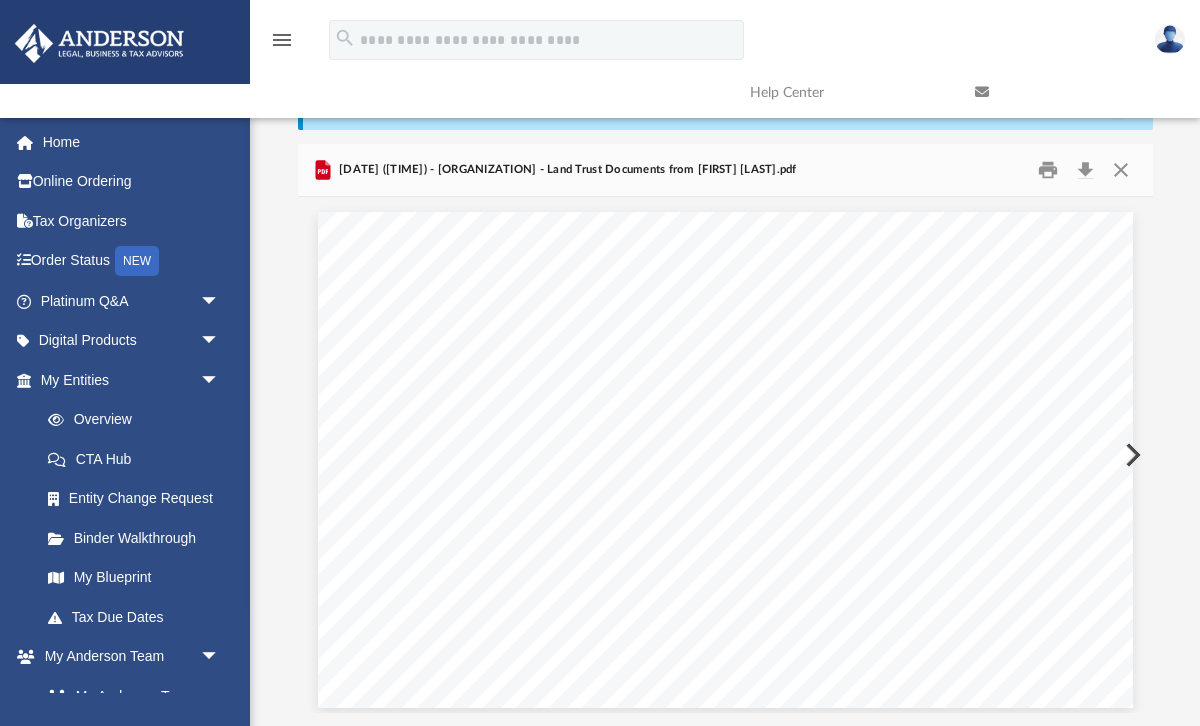 click at bounding box center [1131, 455] 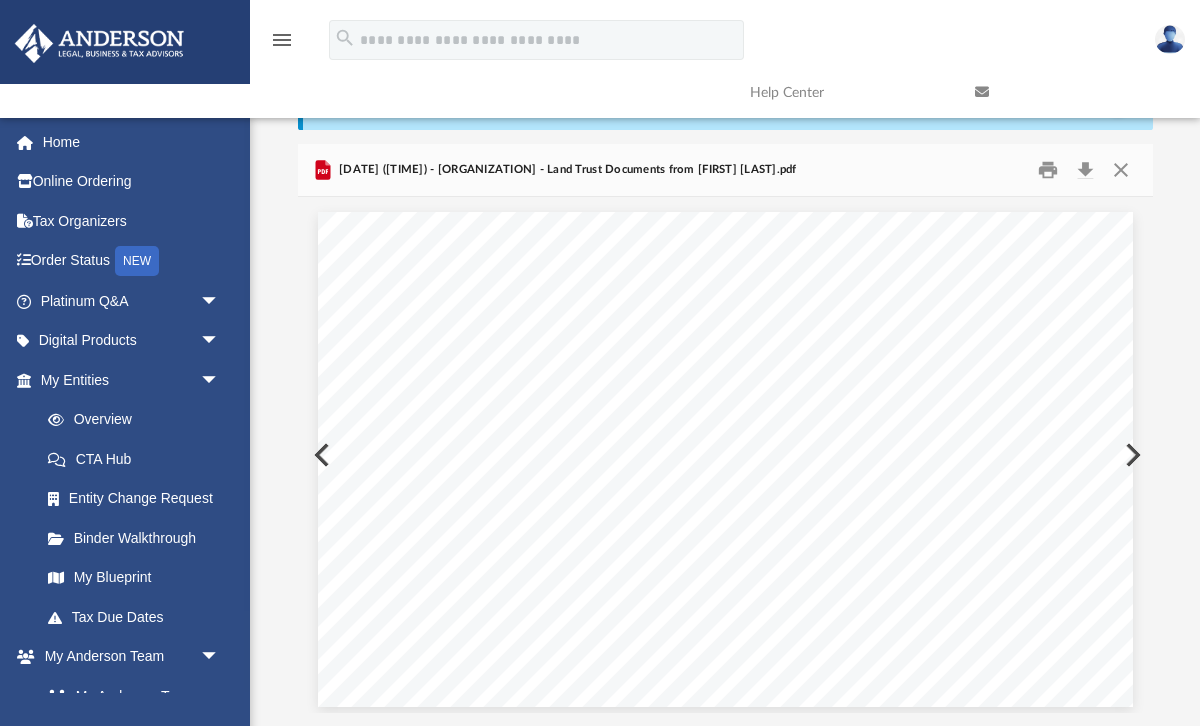 click at bounding box center (1131, 455) 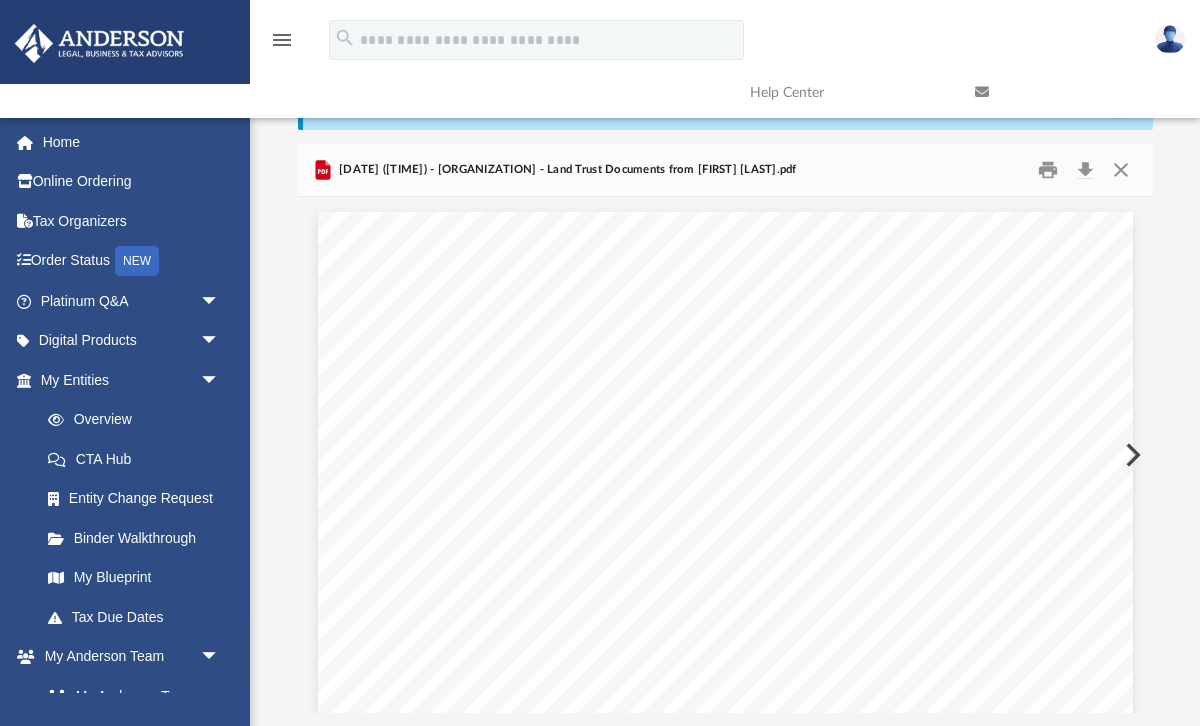 click at bounding box center [1131, 455] 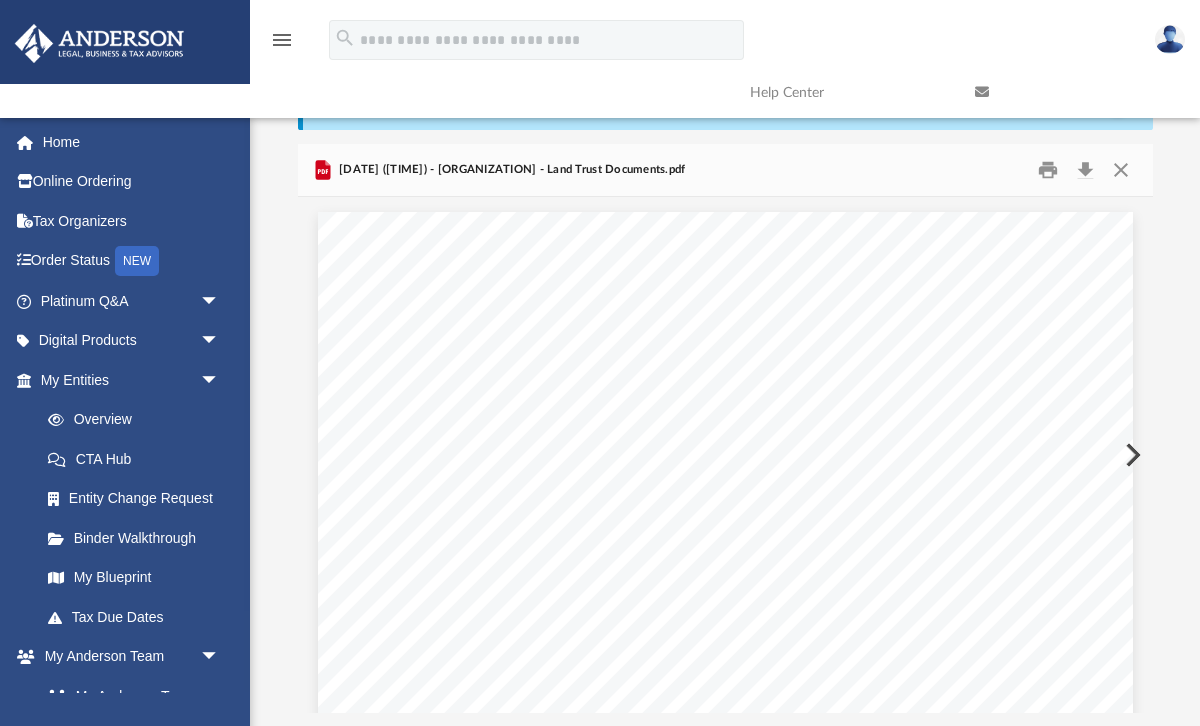 click at bounding box center (1131, 455) 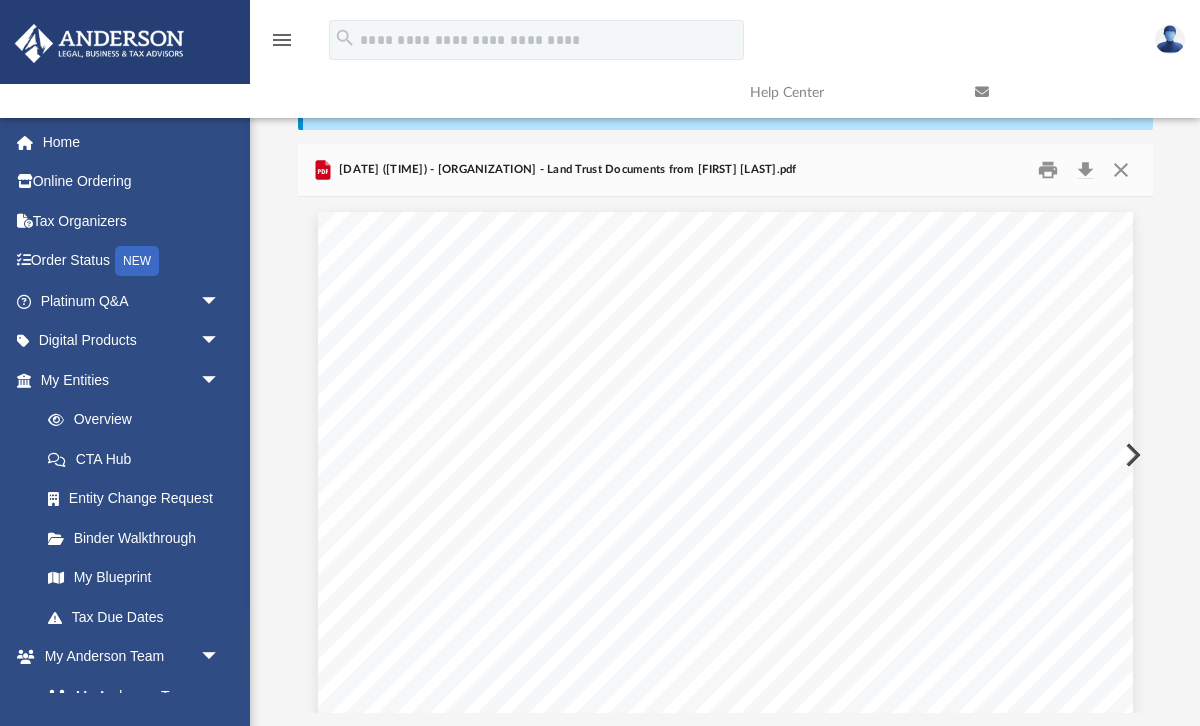 click at bounding box center [1131, 455] 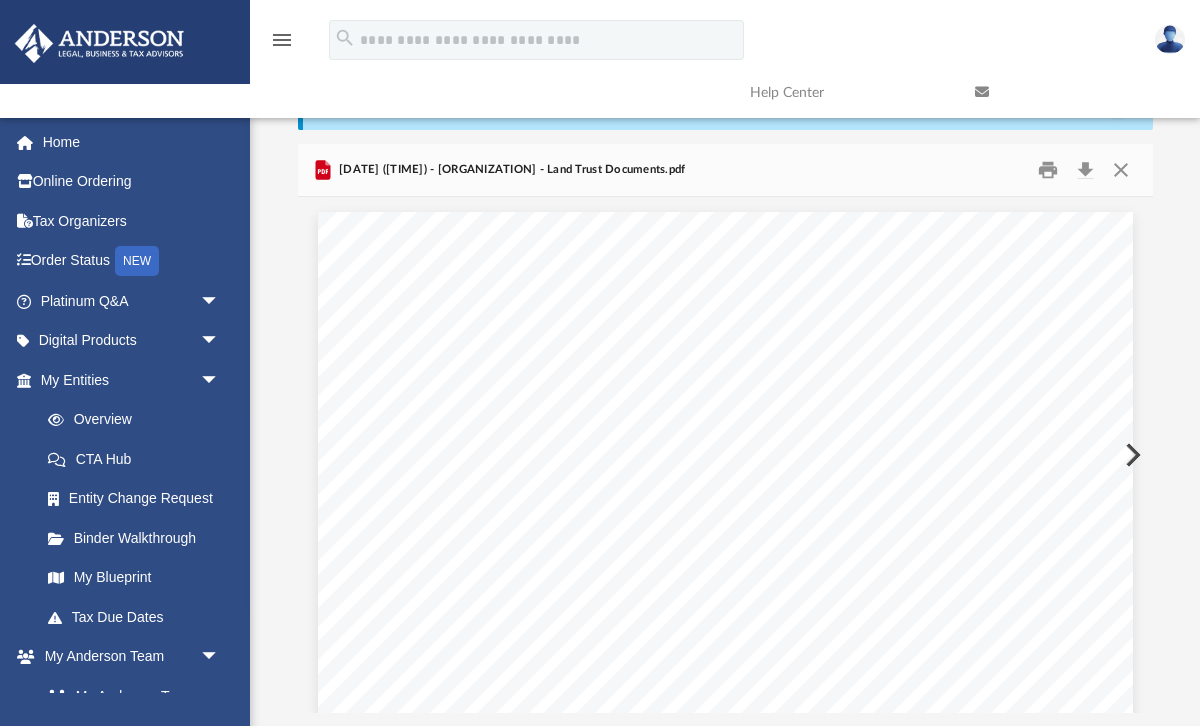 click at bounding box center [1131, 455] 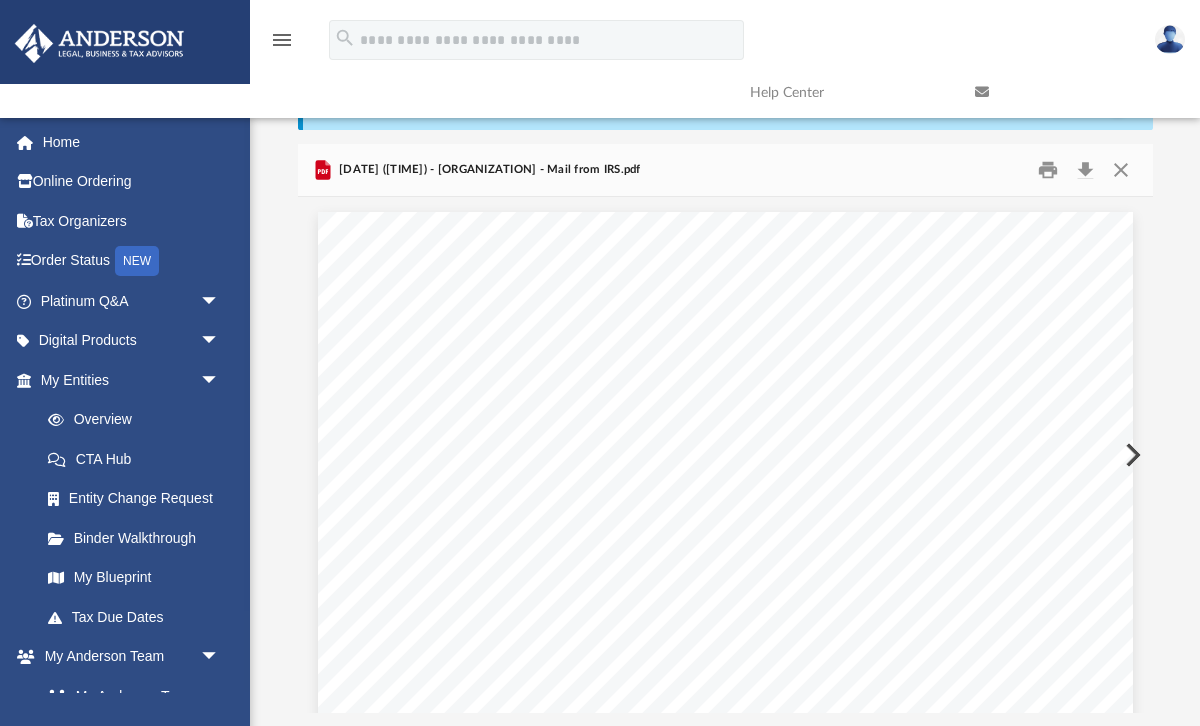 click at bounding box center [1131, 455] 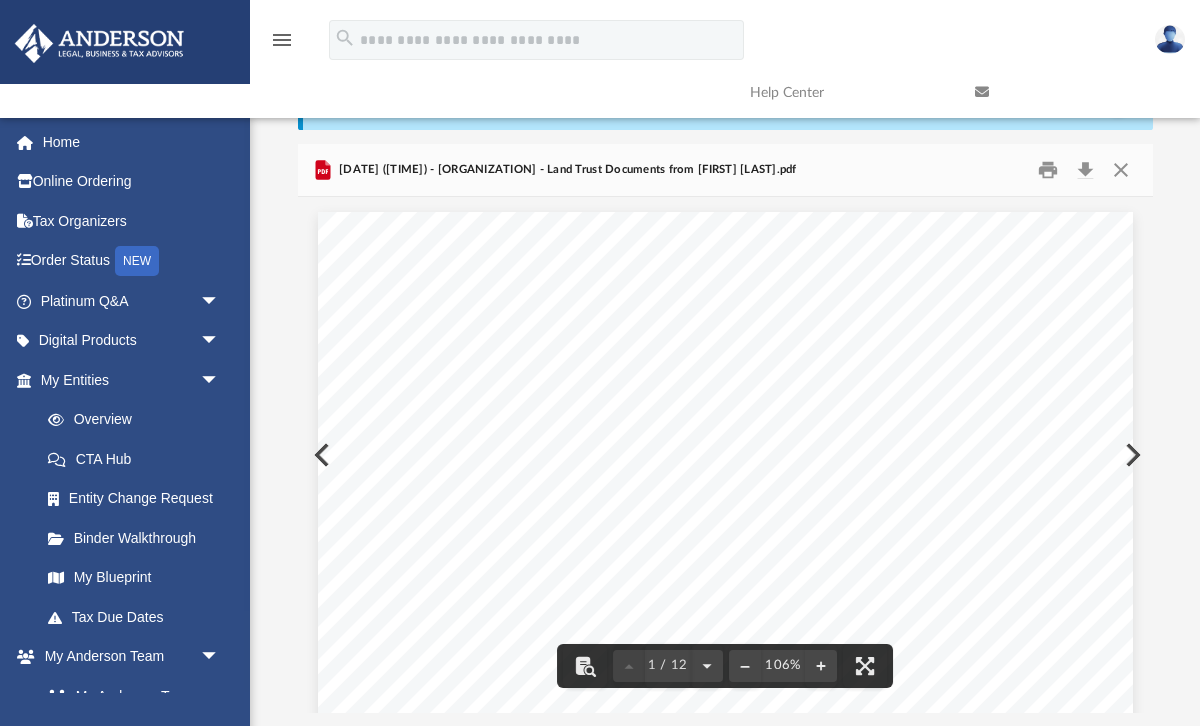click at bounding box center [725, 646] 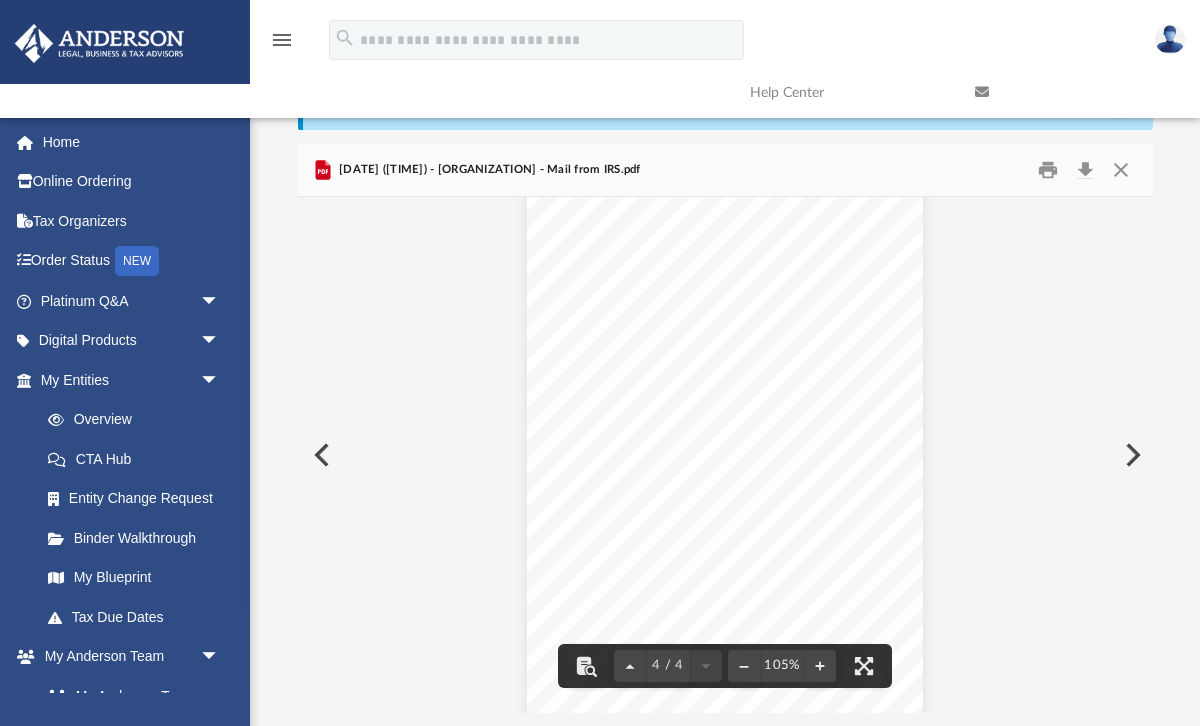 scroll, scrollTop: 3601, scrollLeft: 0, axis: vertical 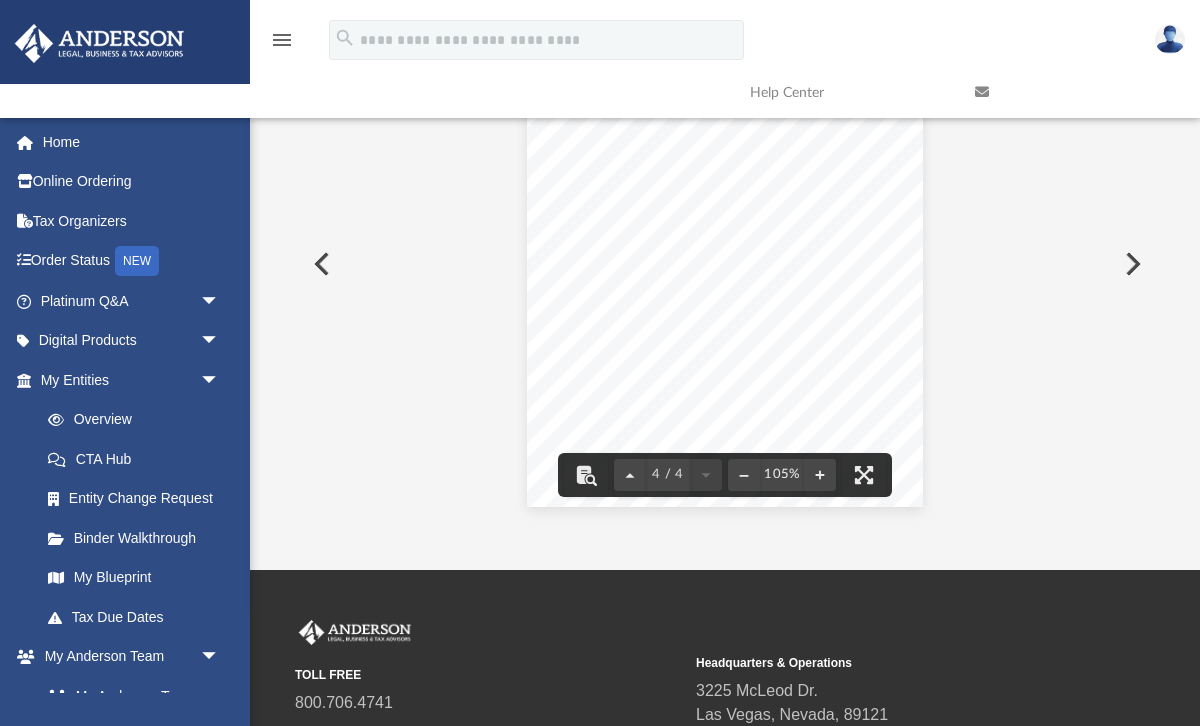 click at bounding box center (1131, 264) 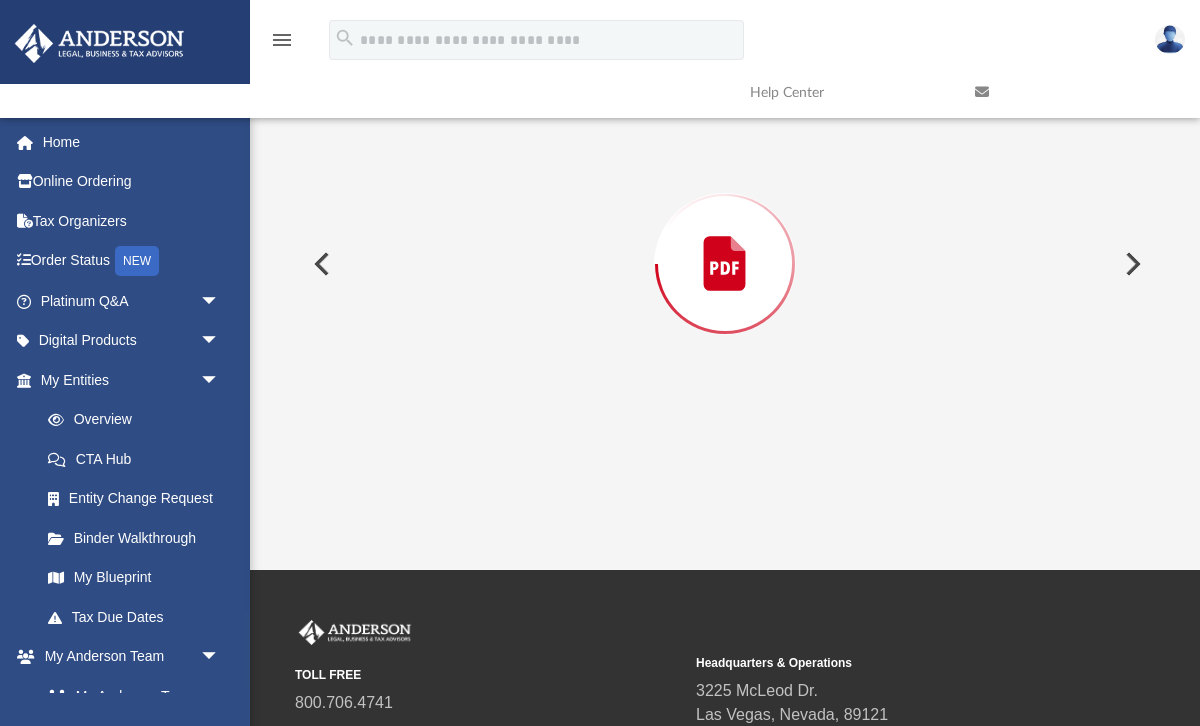 scroll, scrollTop: 181, scrollLeft: 0, axis: vertical 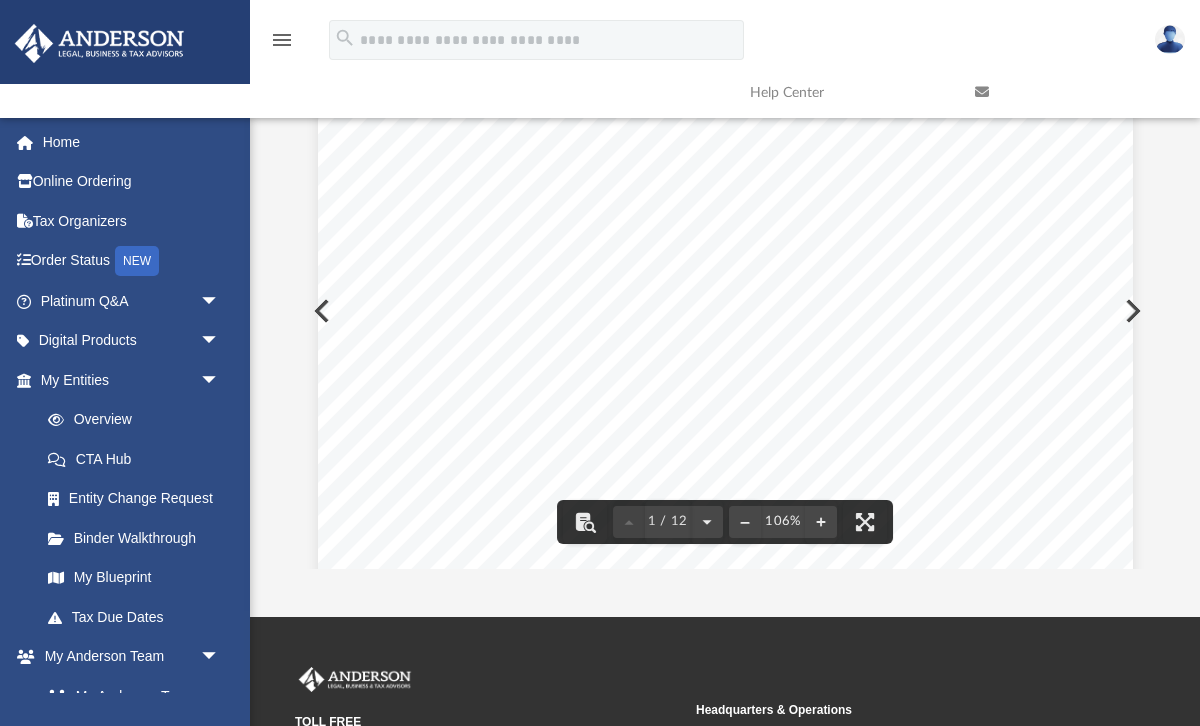 click at bounding box center [725, 3550] 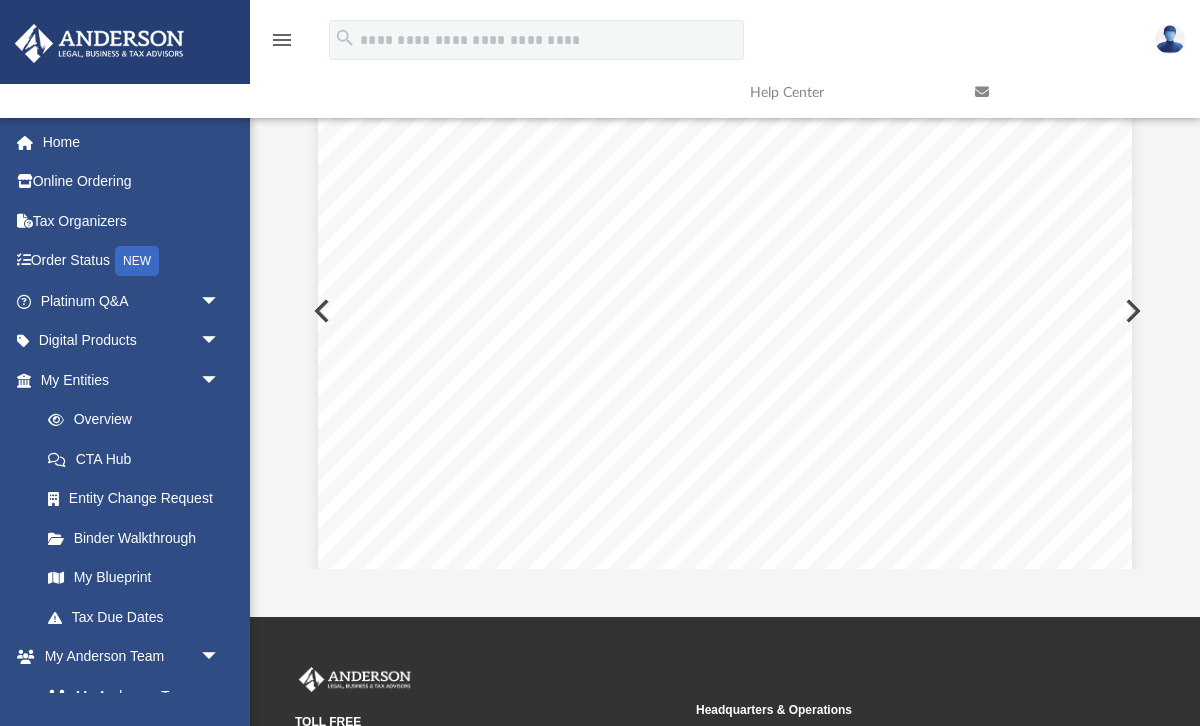 scroll, scrollTop: 3256, scrollLeft: 0, axis: vertical 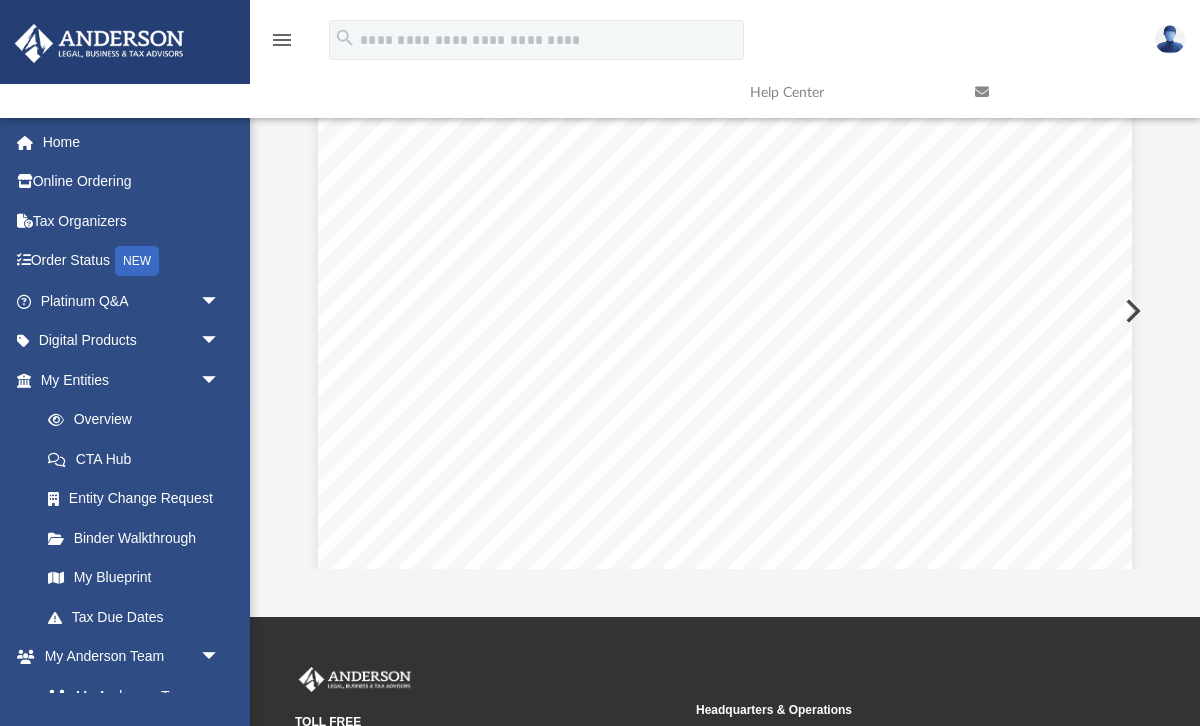 click at bounding box center (1131, 311) 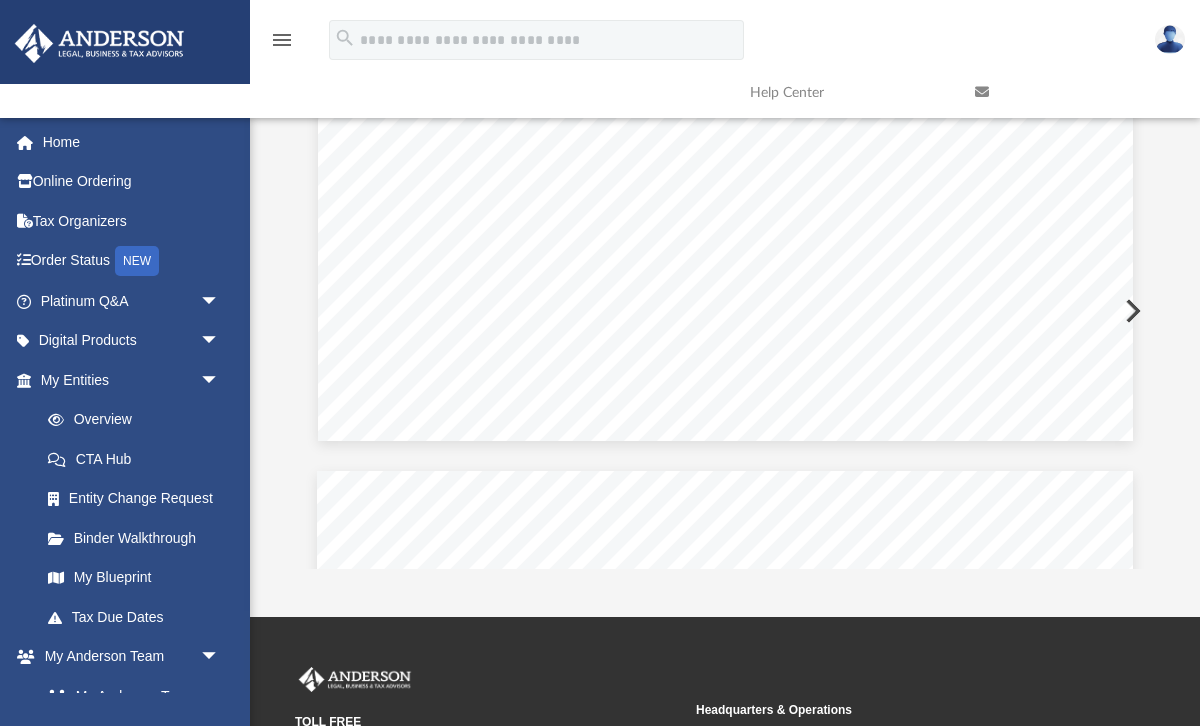 click at bounding box center (1131, 311) 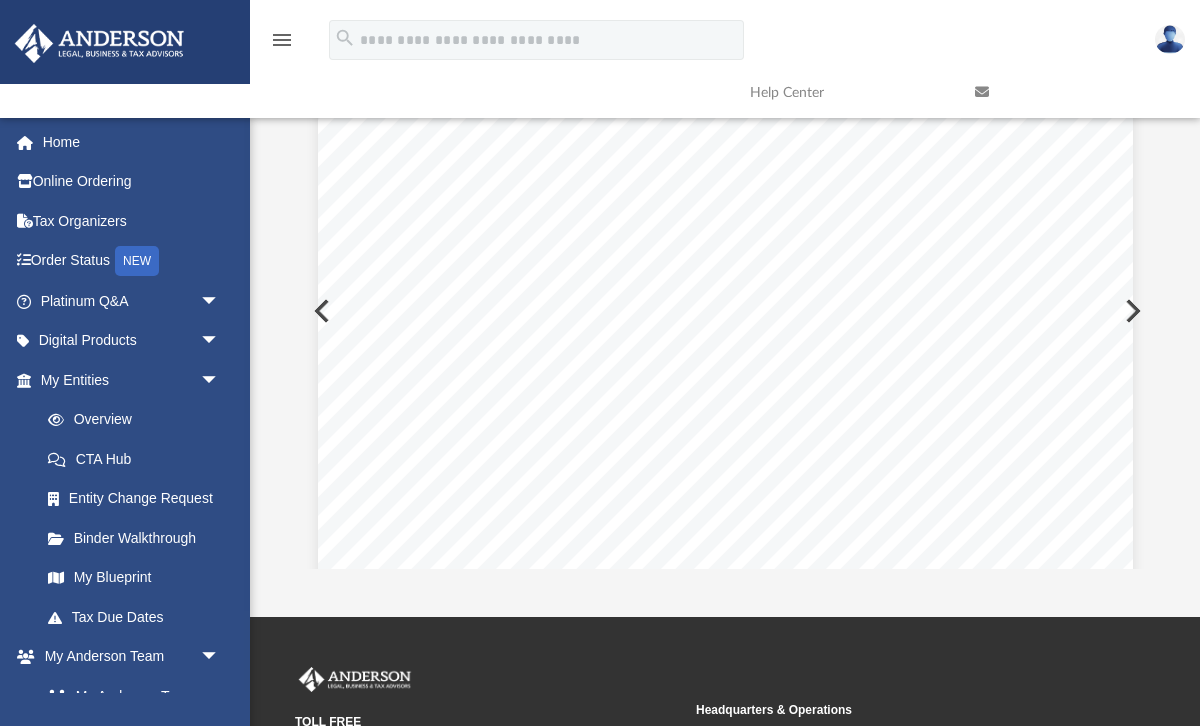 click at bounding box center [1131, 311] 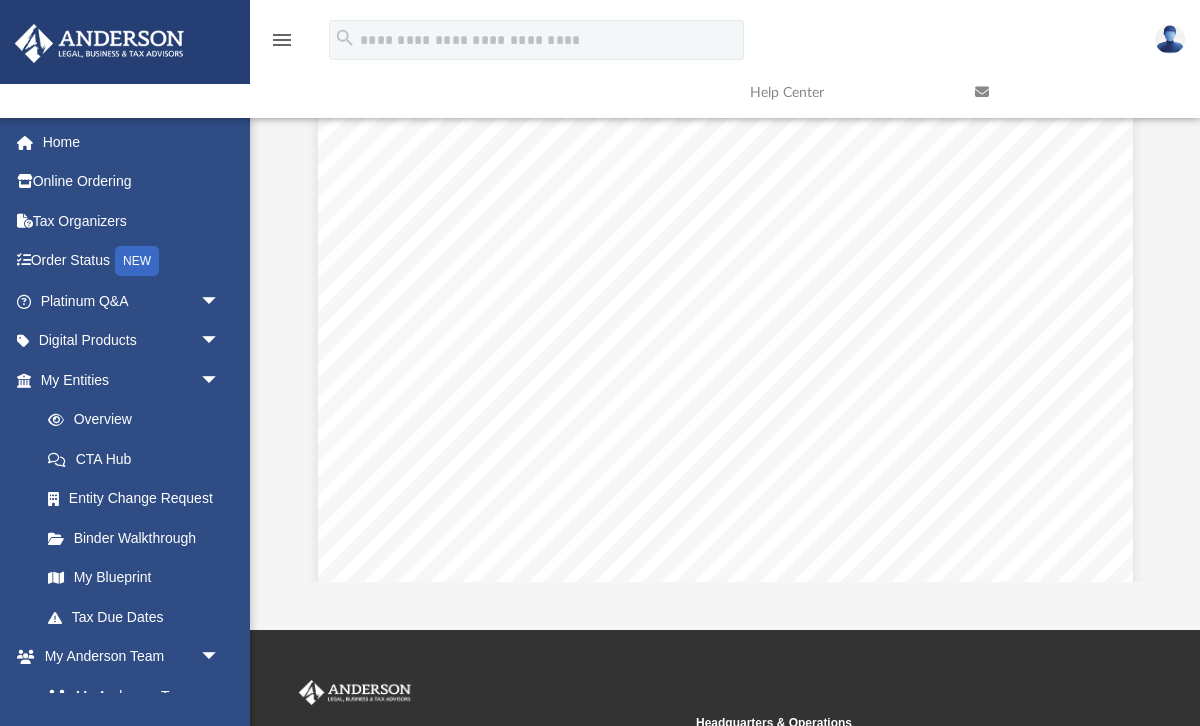 scroll, scrollTop: 183, scrollLeft: 0, axis: vertical 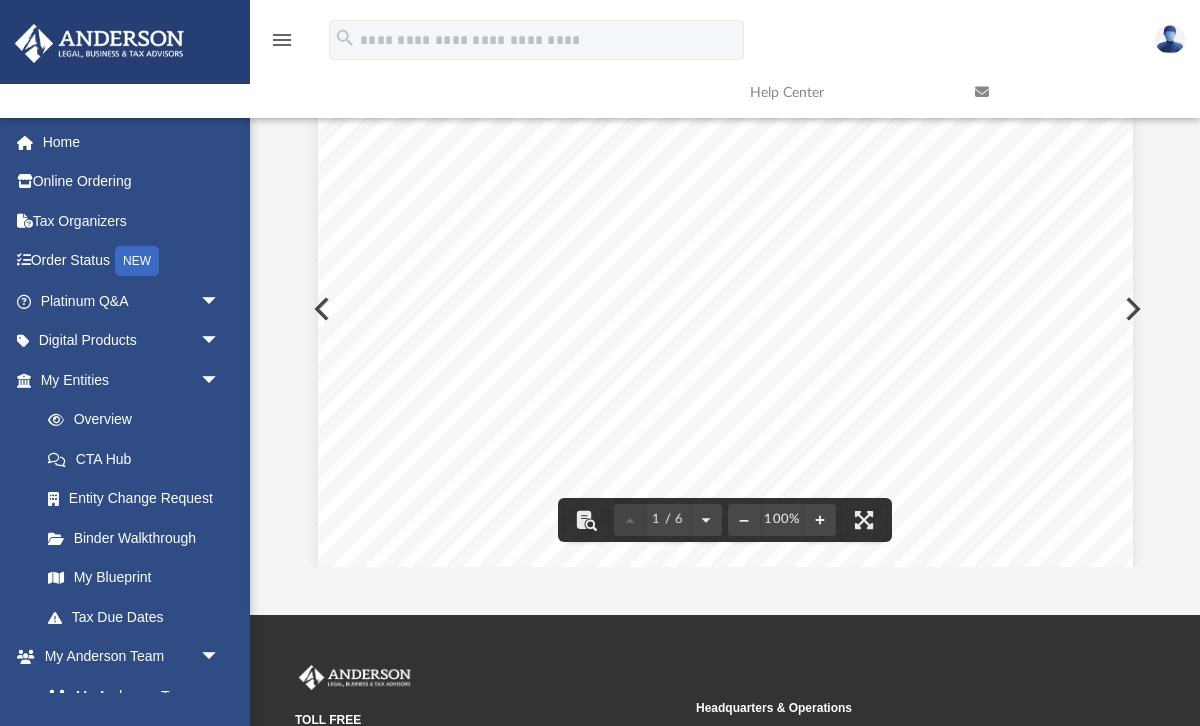 click at bounding box center (725, 594) 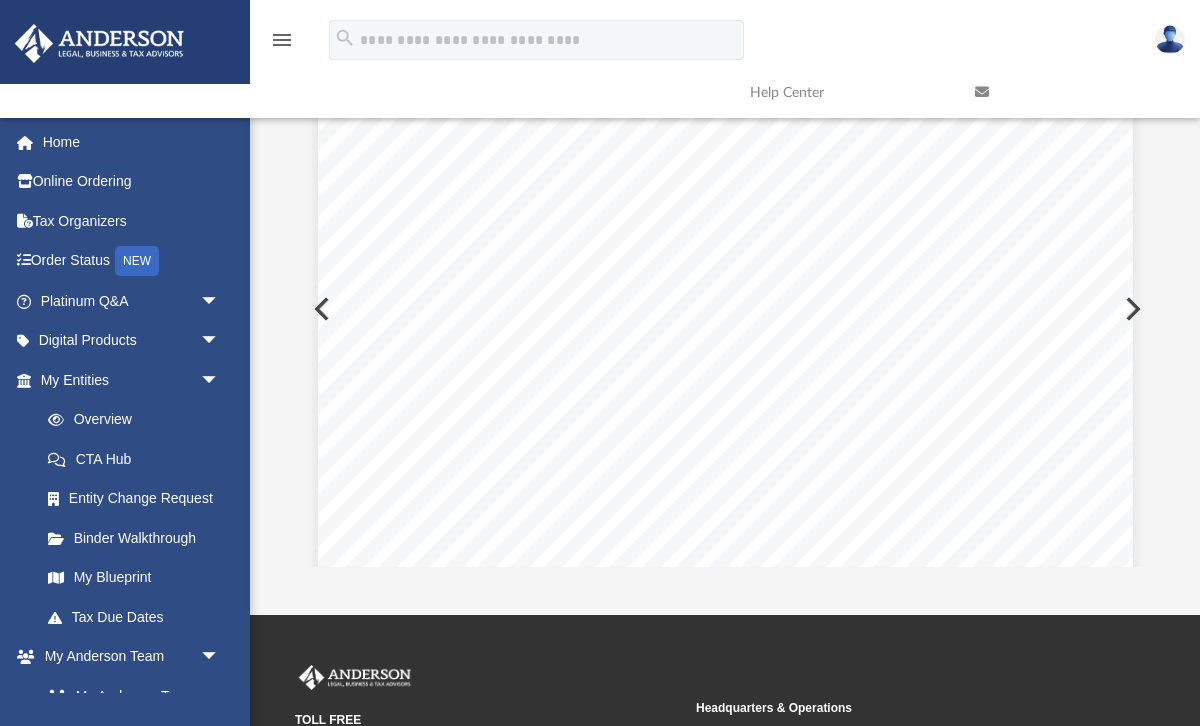 scroll, scrollTop: 181, scrollLeft: 0, axis: vertical 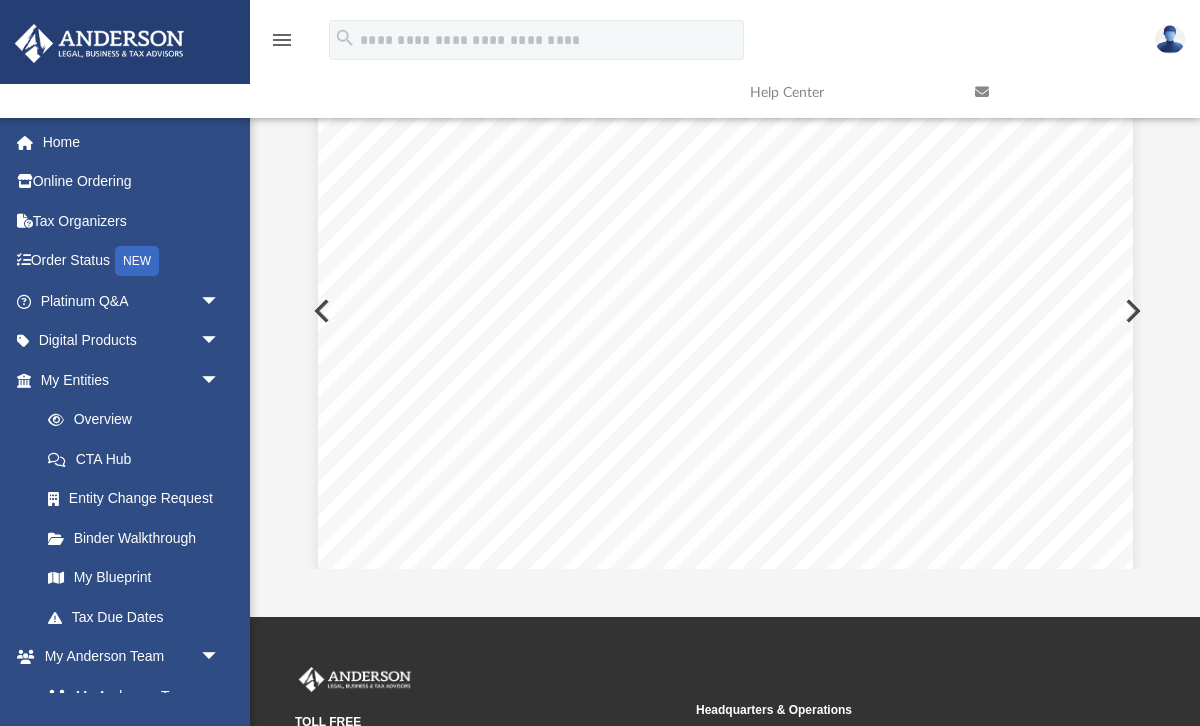 click at bounding box center (1131, 311) 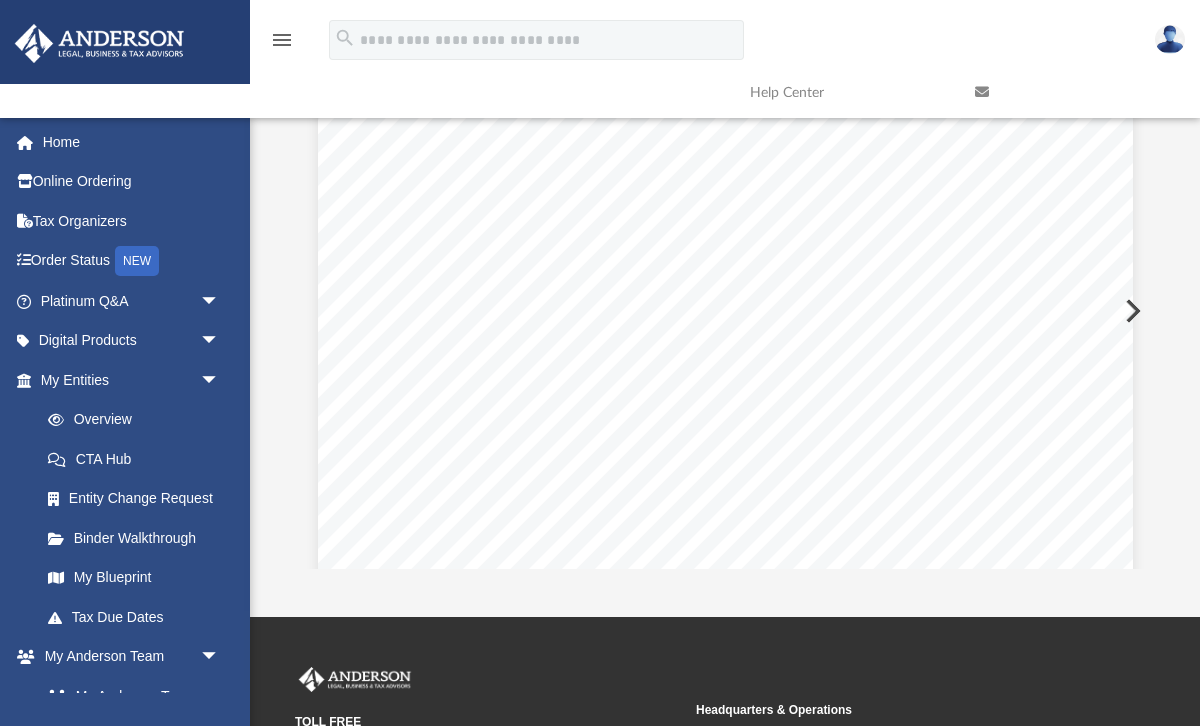 click at bounding box center [1131, 311] 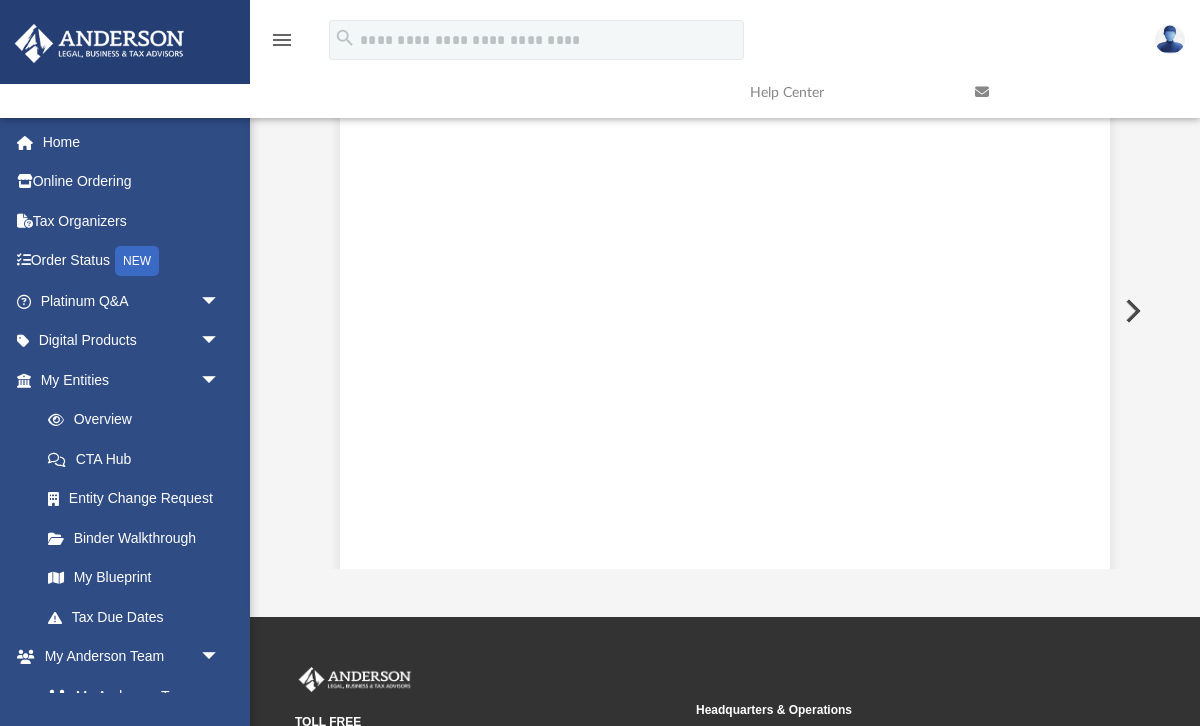 scroll, scrollTop: 541, scrollLeft: 0, axis: vertical 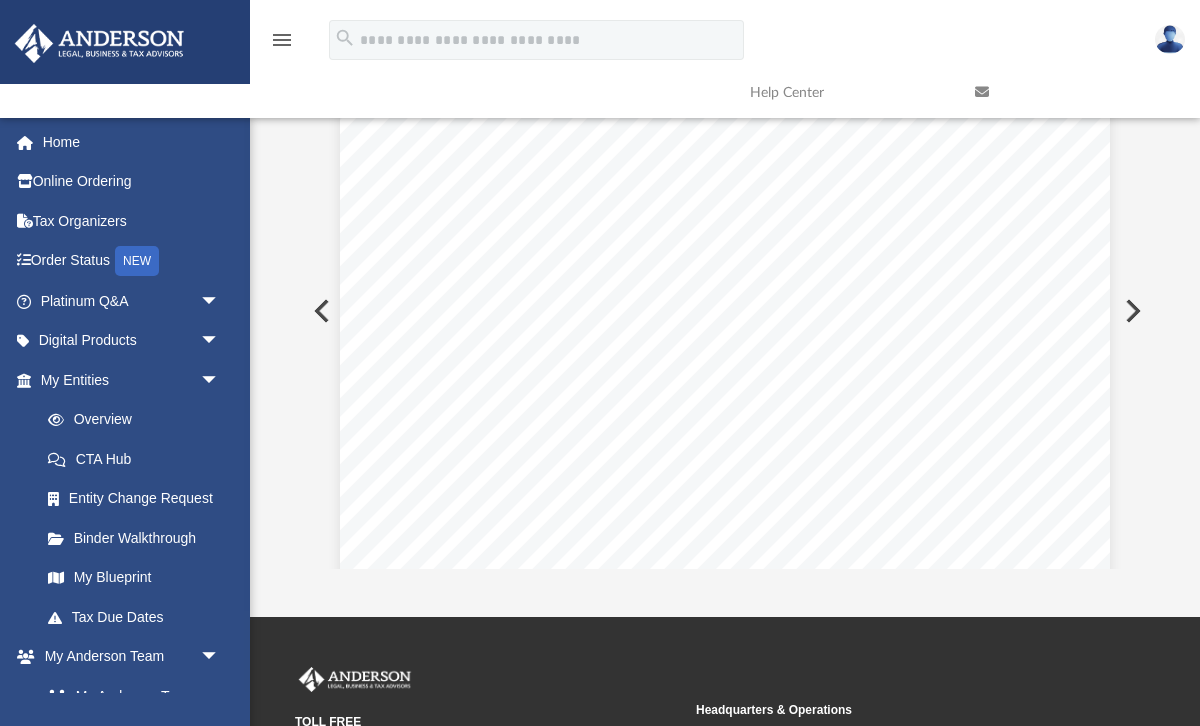 click at bounding box center [1131, 311] 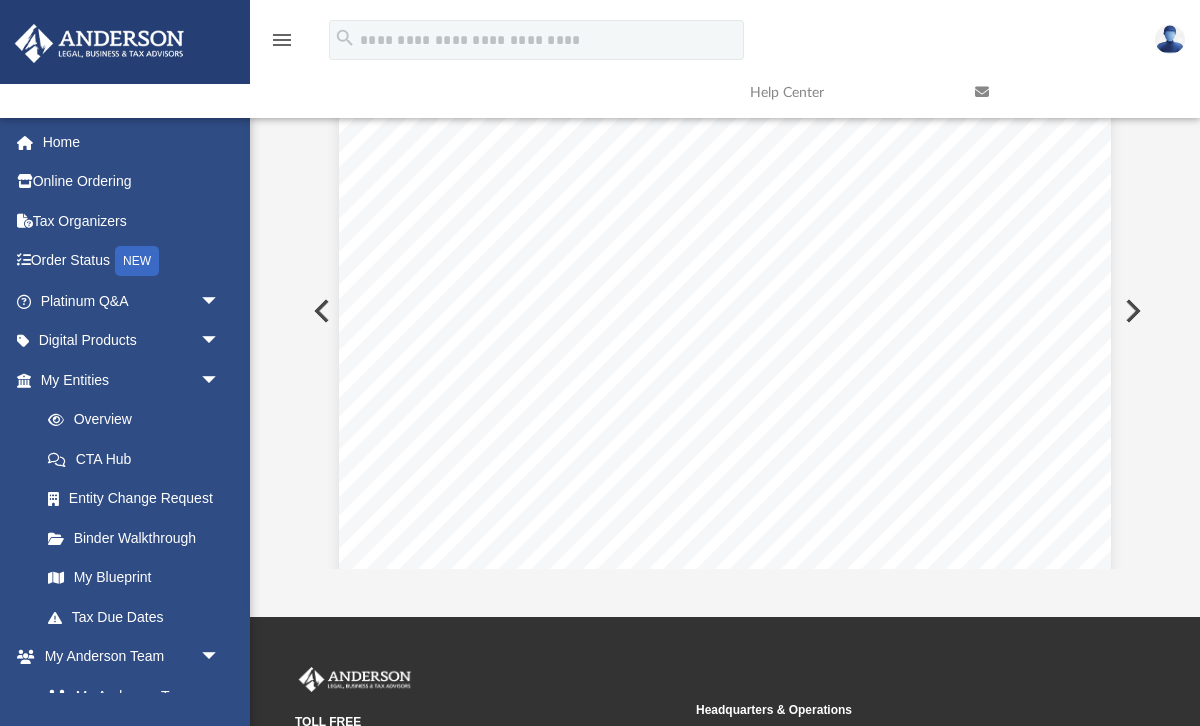 click at bounding box center (1131, 311) 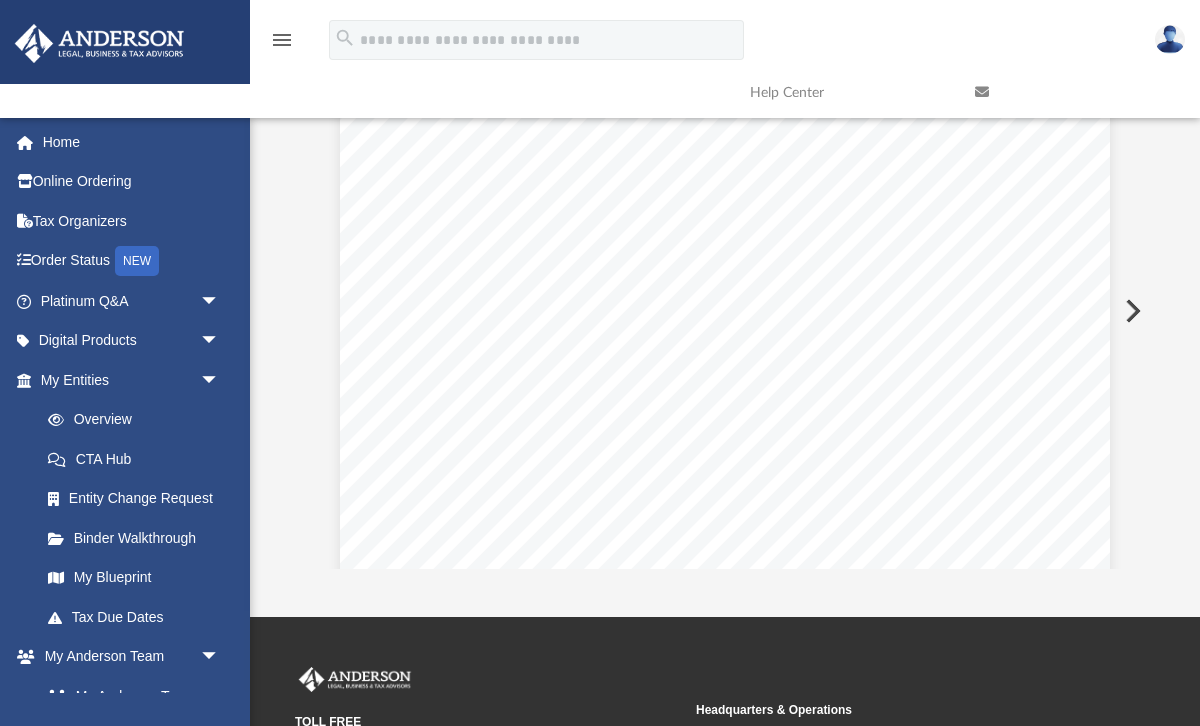 click at bounding box center (1131, 311) 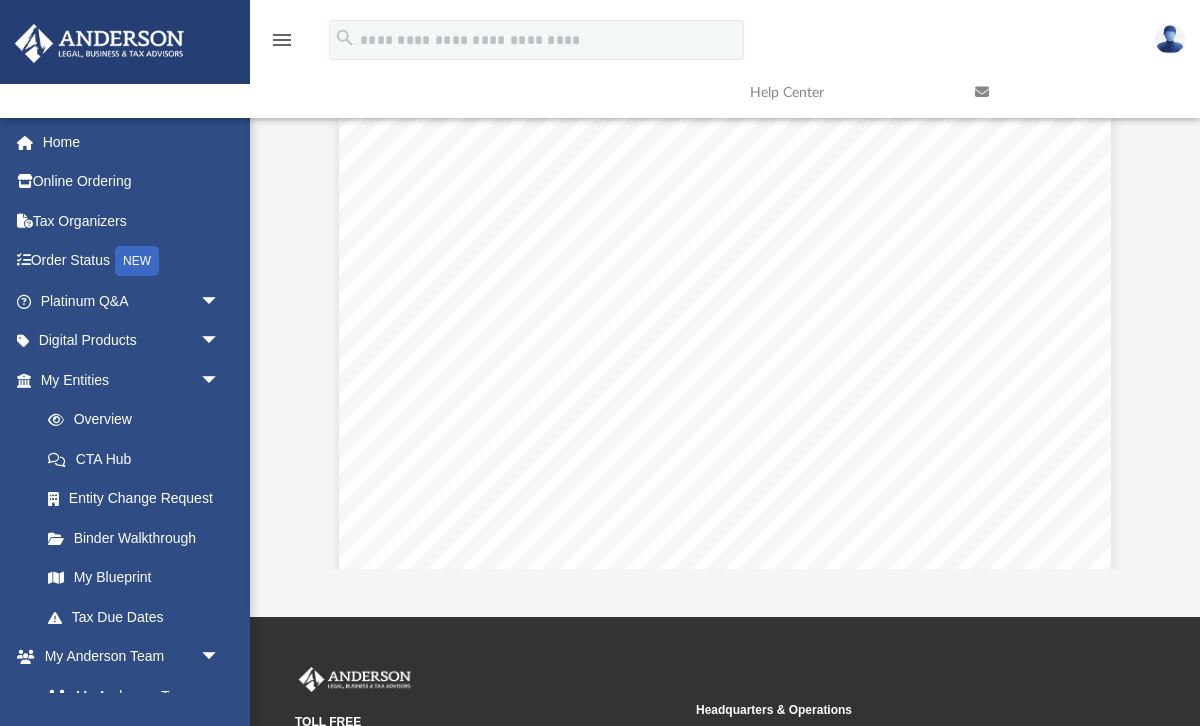 scroll, scrollTop: 499, scrollLeft: 0, axis: vertical 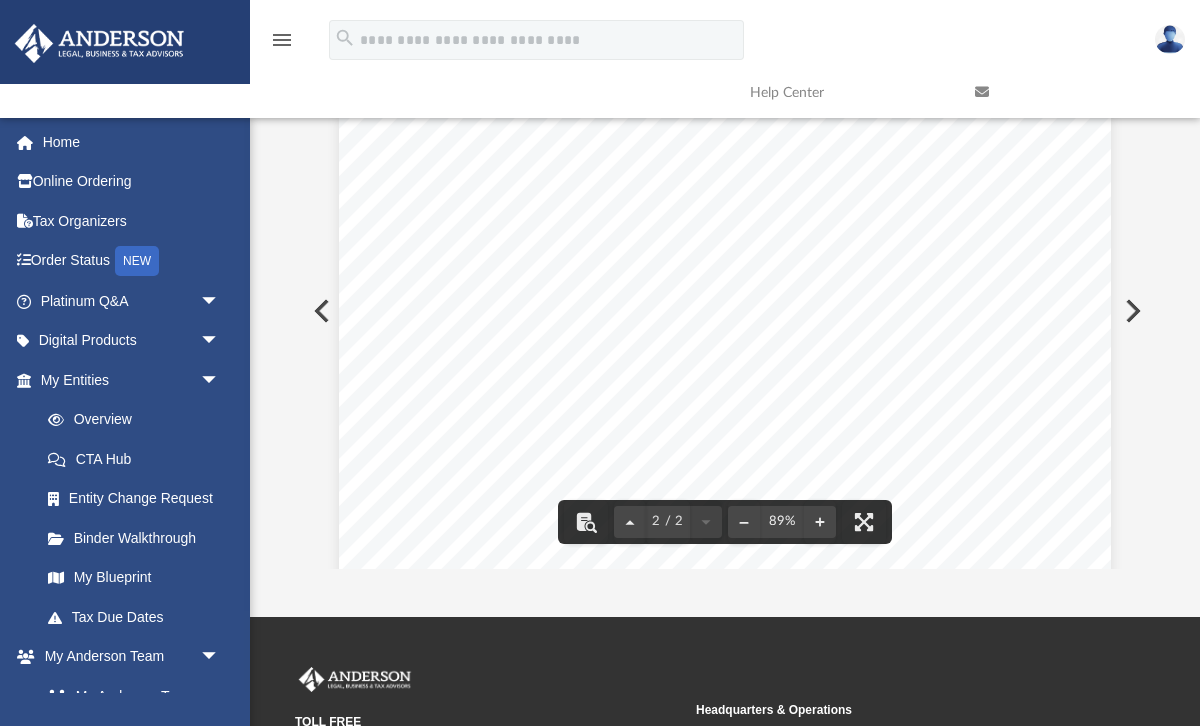 click at bounding box center [1131, 311] 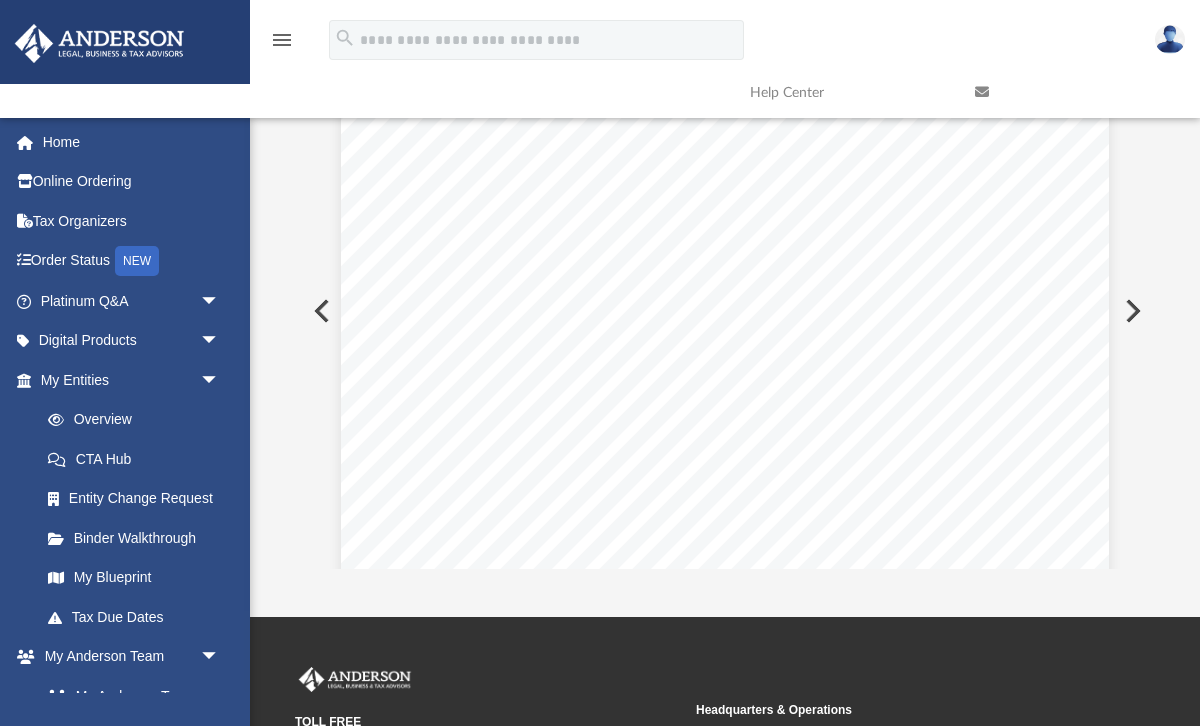 click at bounding box center (1131, 311) 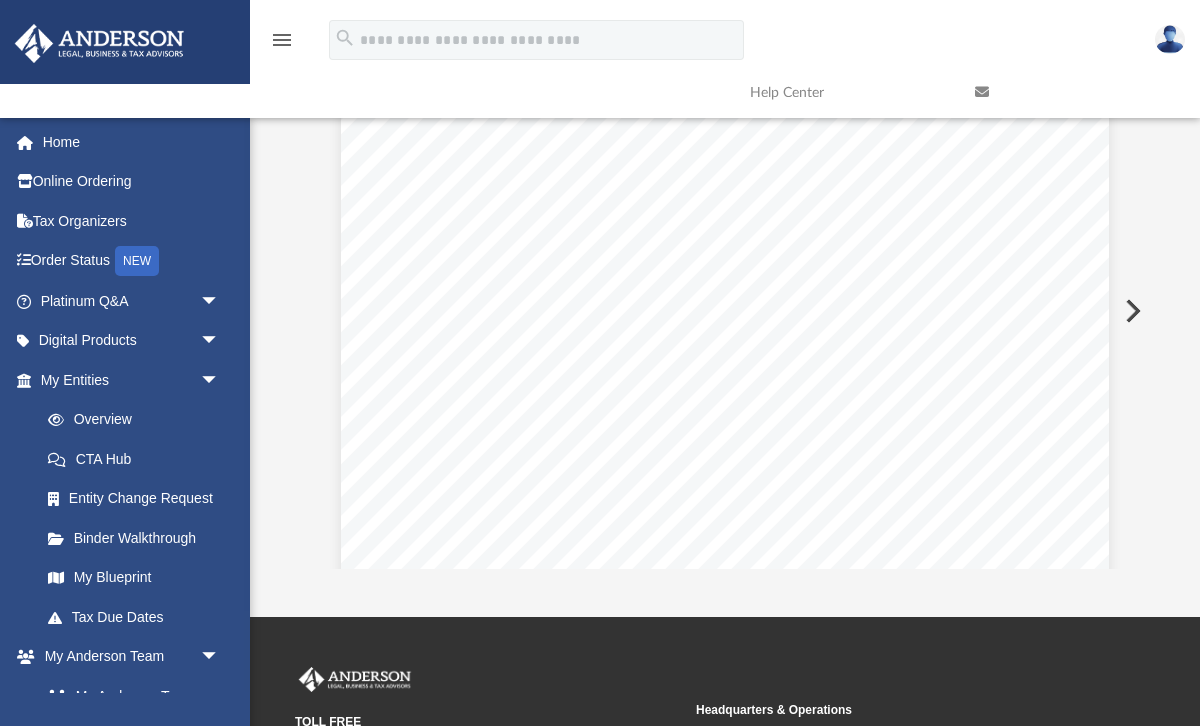 click at bounding box center (1131, 311) 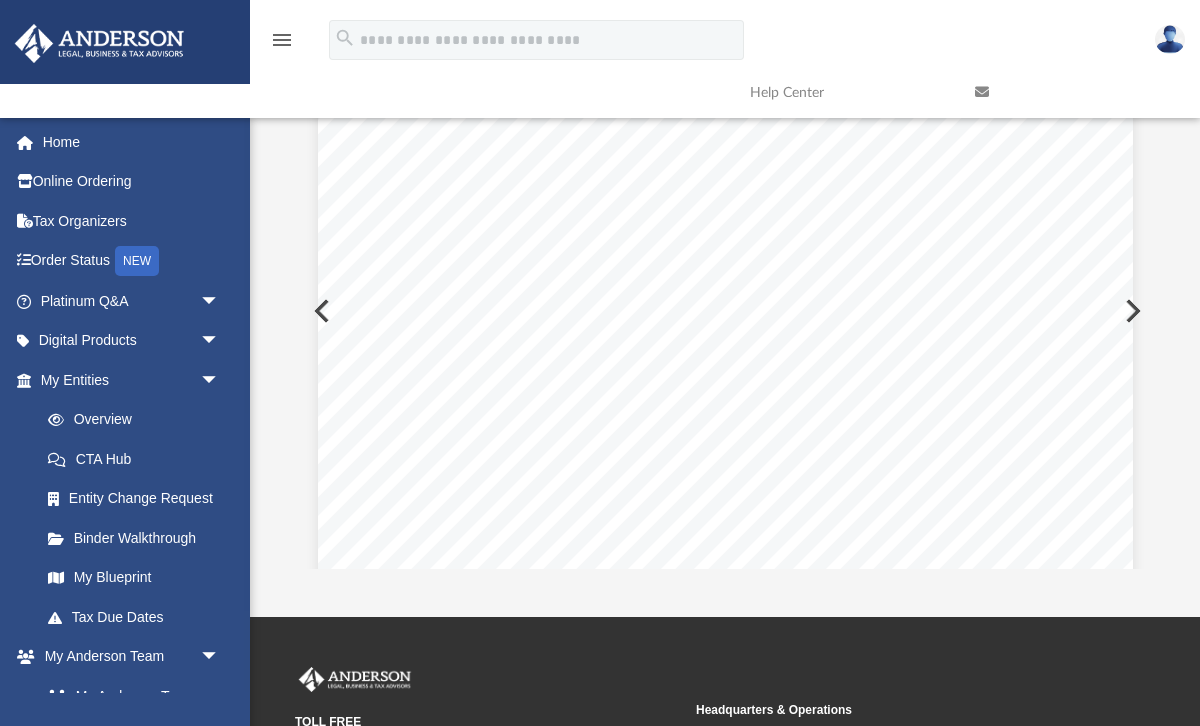 click at bounding box center (1131, 311) 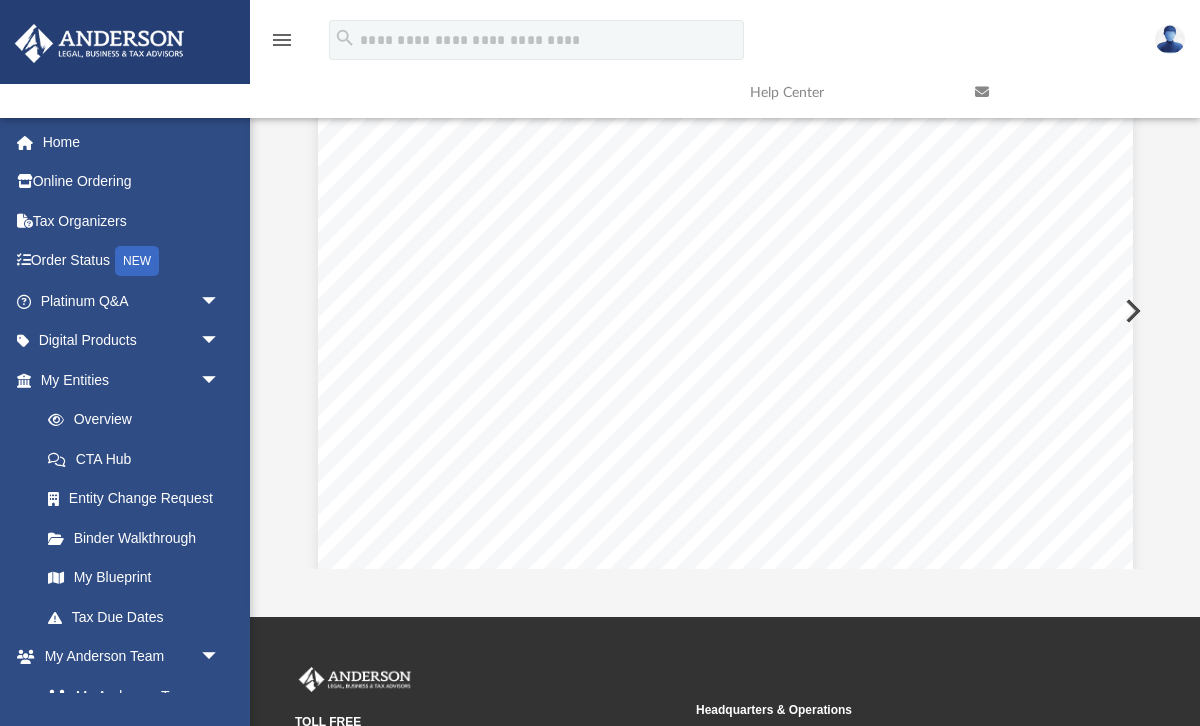 click at bounding box center (1131, 311) 